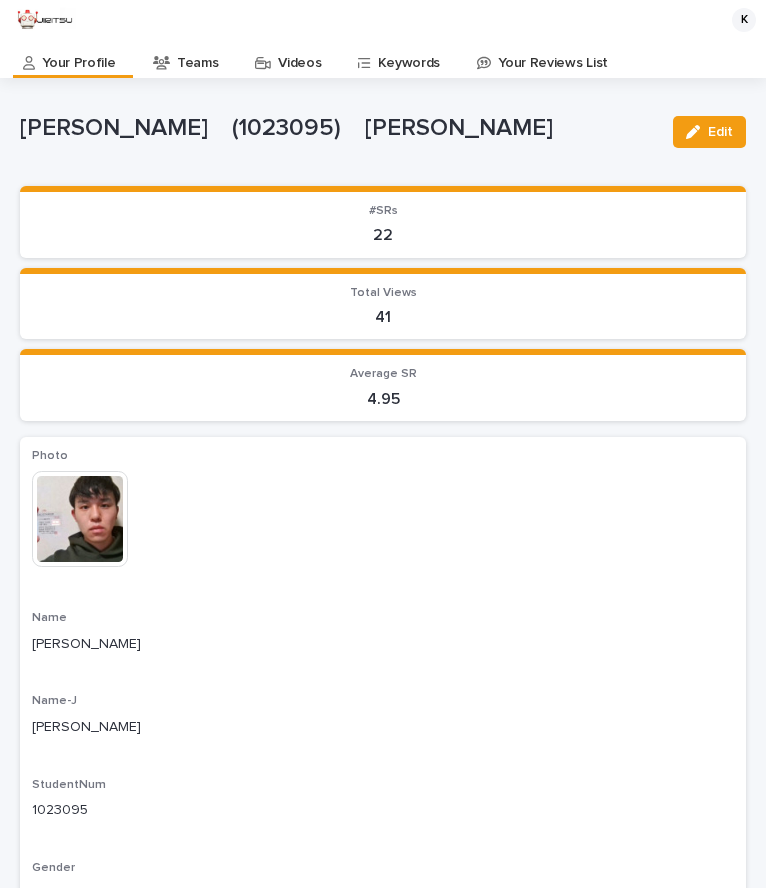 scroll, scrollTop: 0, scrollLeft: 0, axis: both 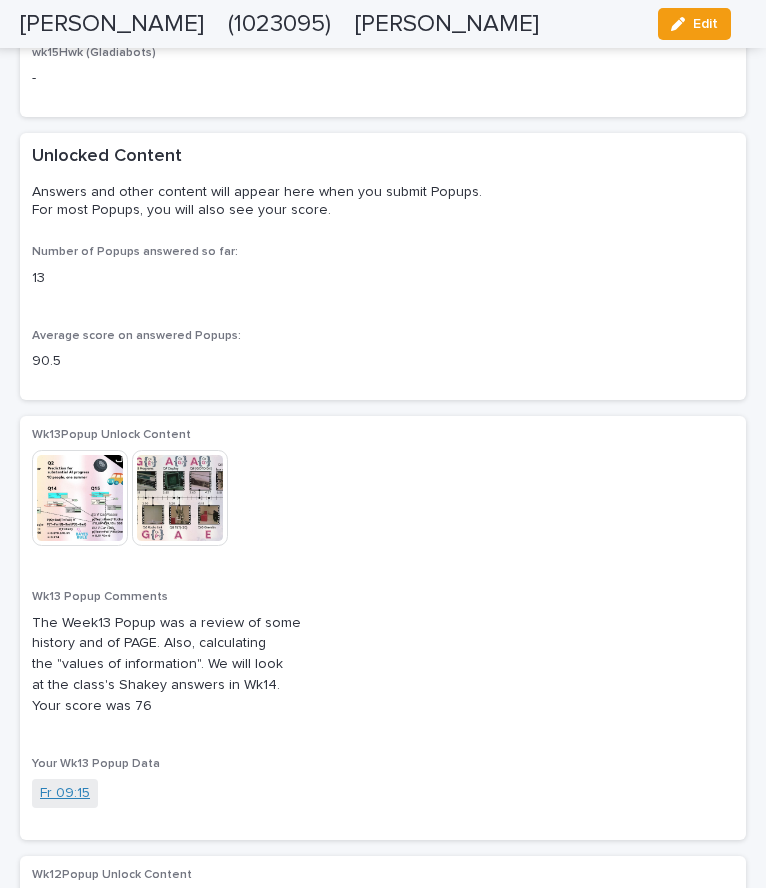 click on "Fr 09:15" at bounding box center (65, 793) 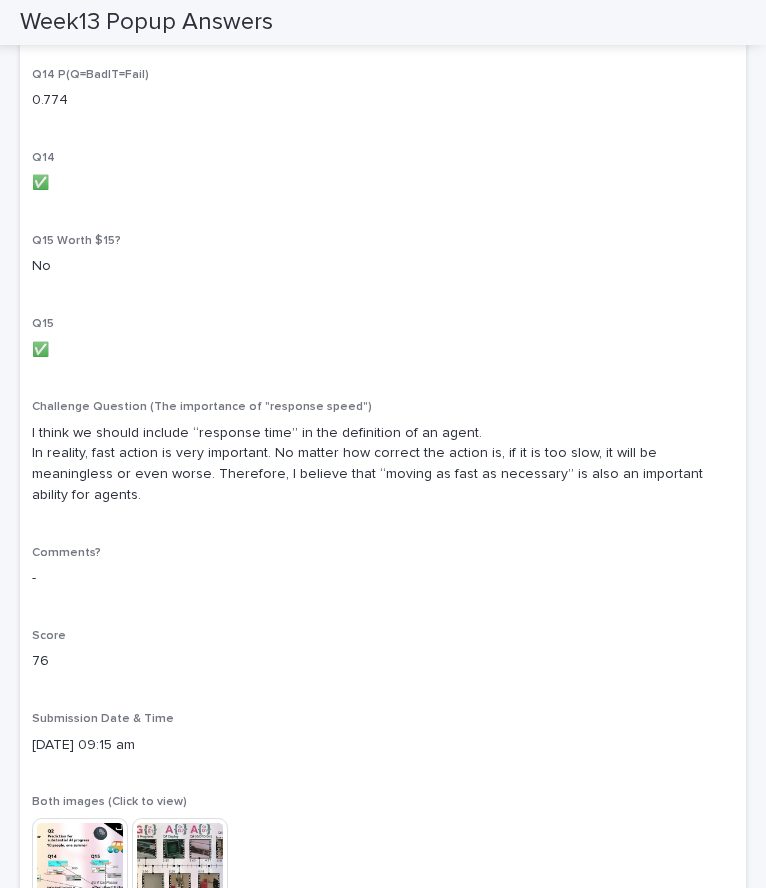 scroll, scrollTop: 2957, scrollLeft: 0, axis: vertical 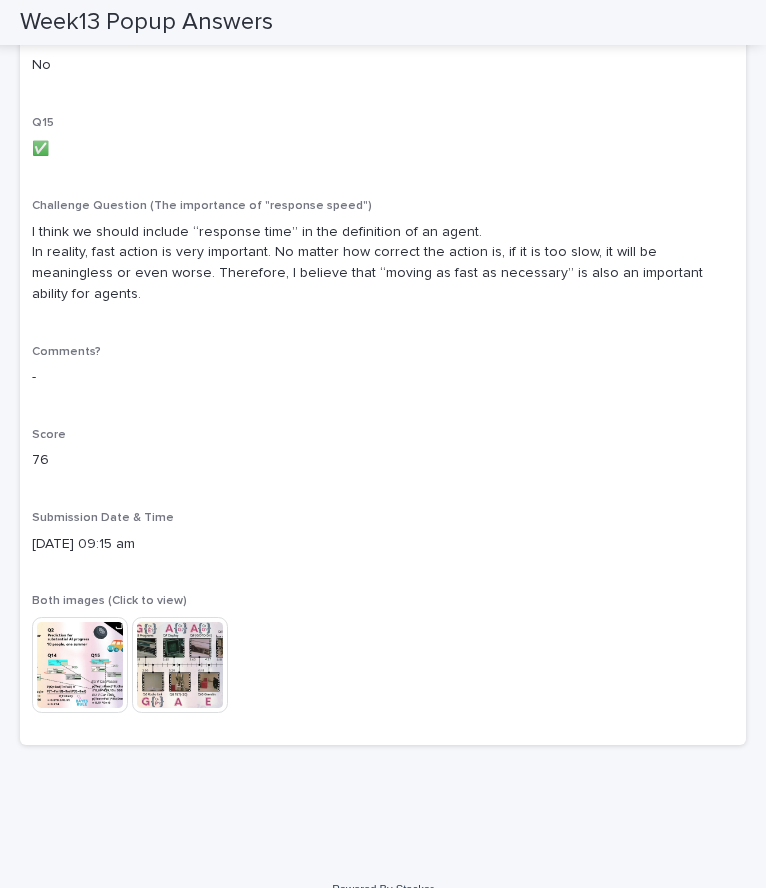 click at bounding box center (80, 665) 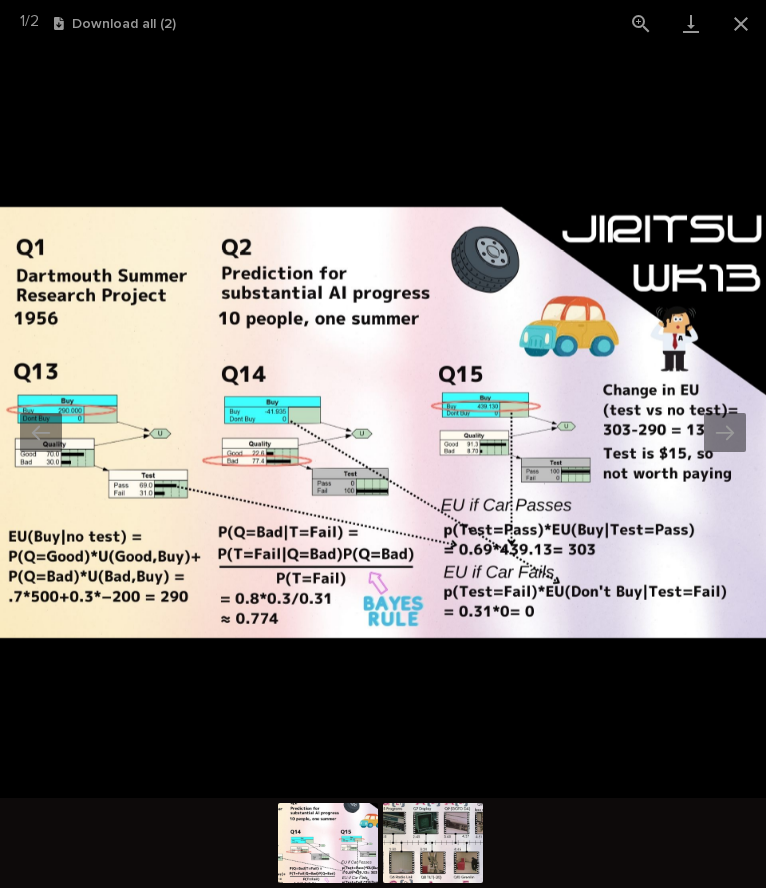 scroll, scrollTop: 0, scrollLeft: 0, axis: both 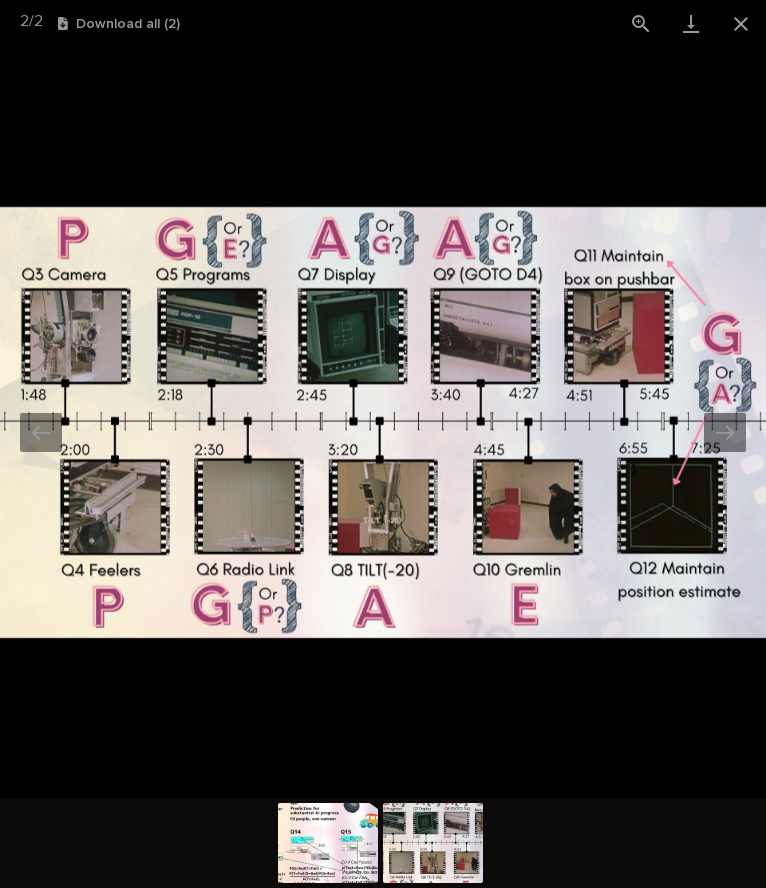 click at bounding box center [383, 422] 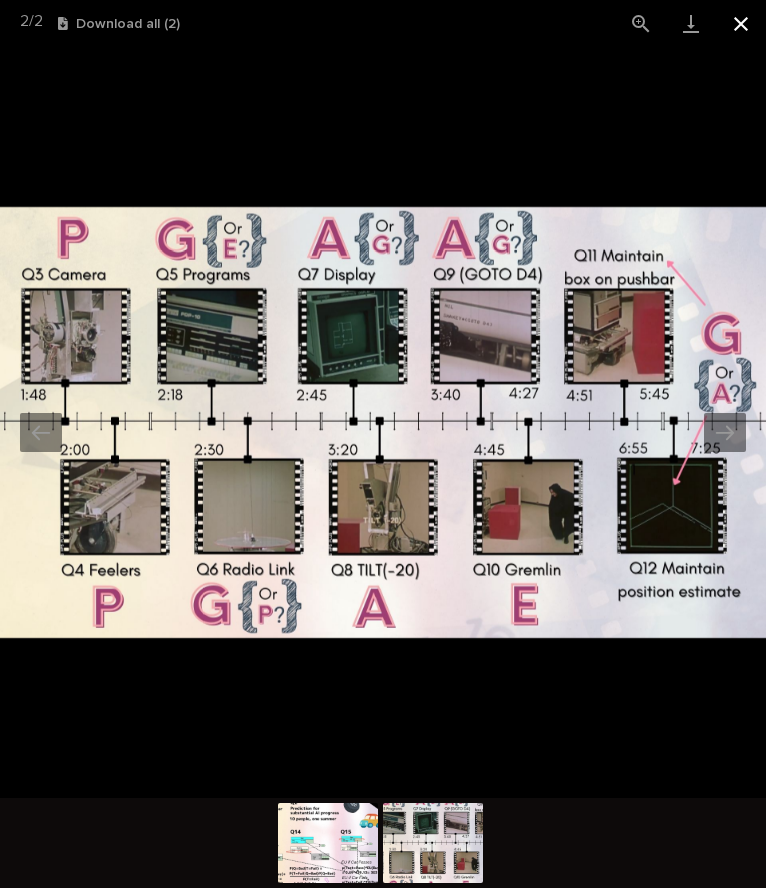 click at bounding box center [741, 23] 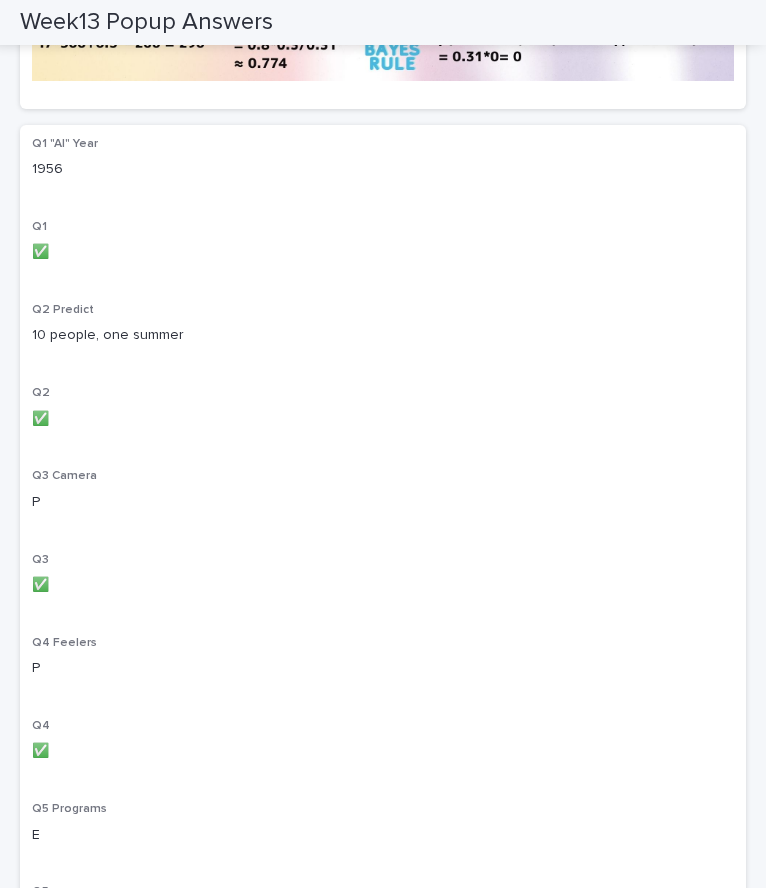 scroll, scrollTop: 515, scrollLeft: 0, axis: vertical 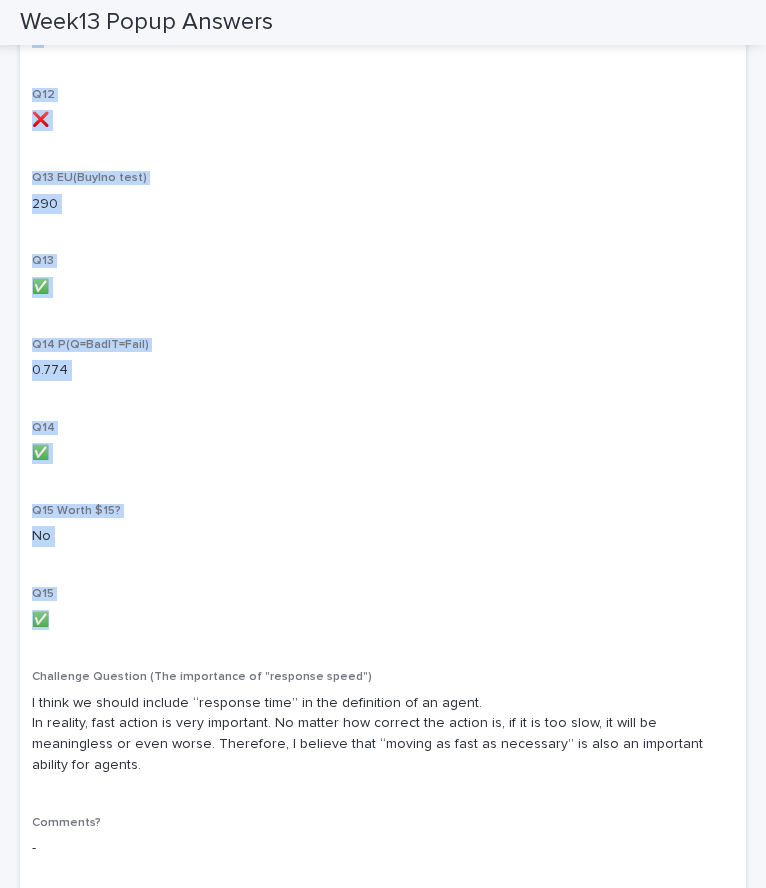 drag, startPoint x: 23, startPoint y: 147, endPoint x: 224, endPoint y: 638, distance: 530.54877 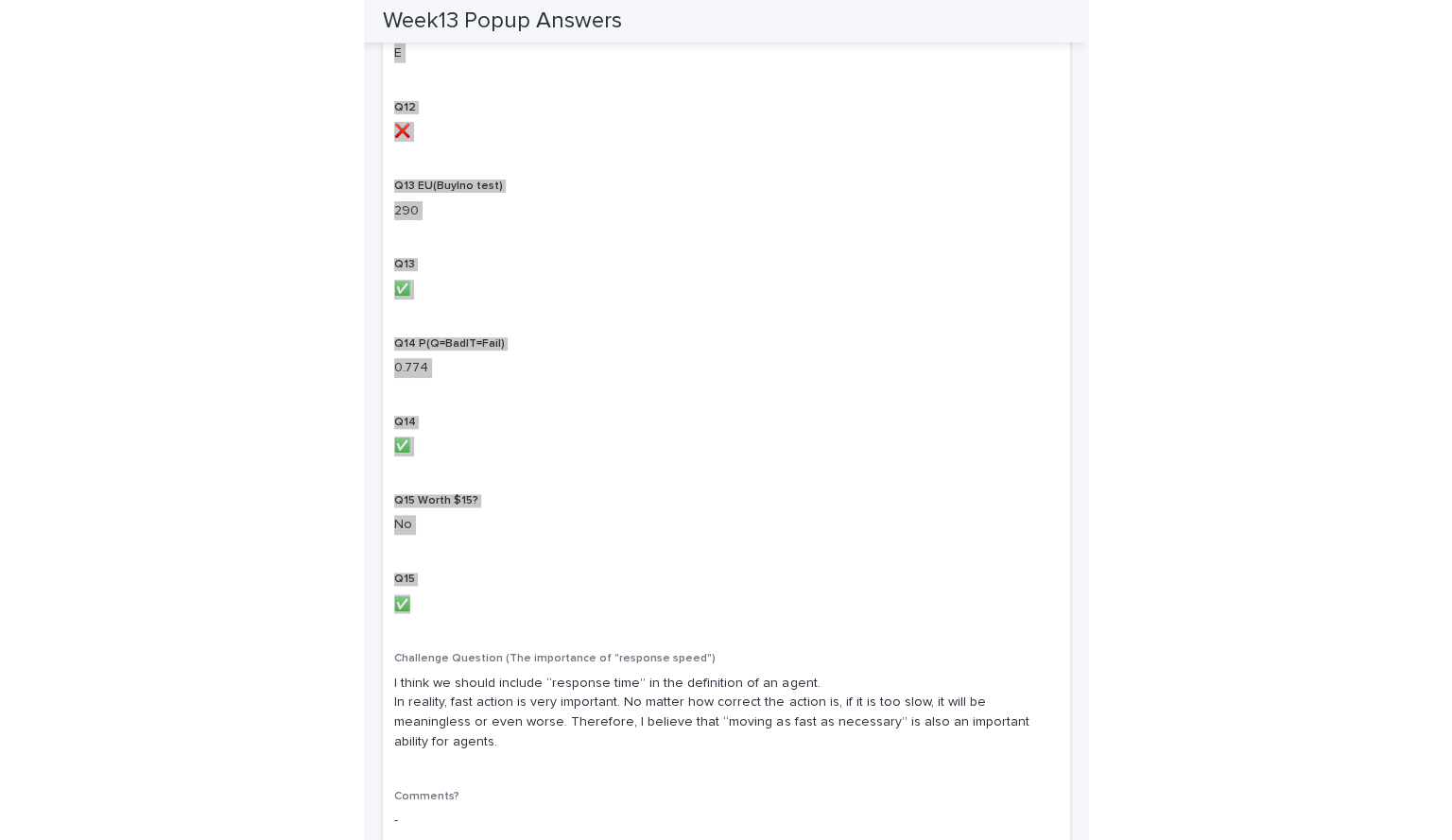 scroll, scrollTop: 2384, scrollLeft: 0, axis: vertical 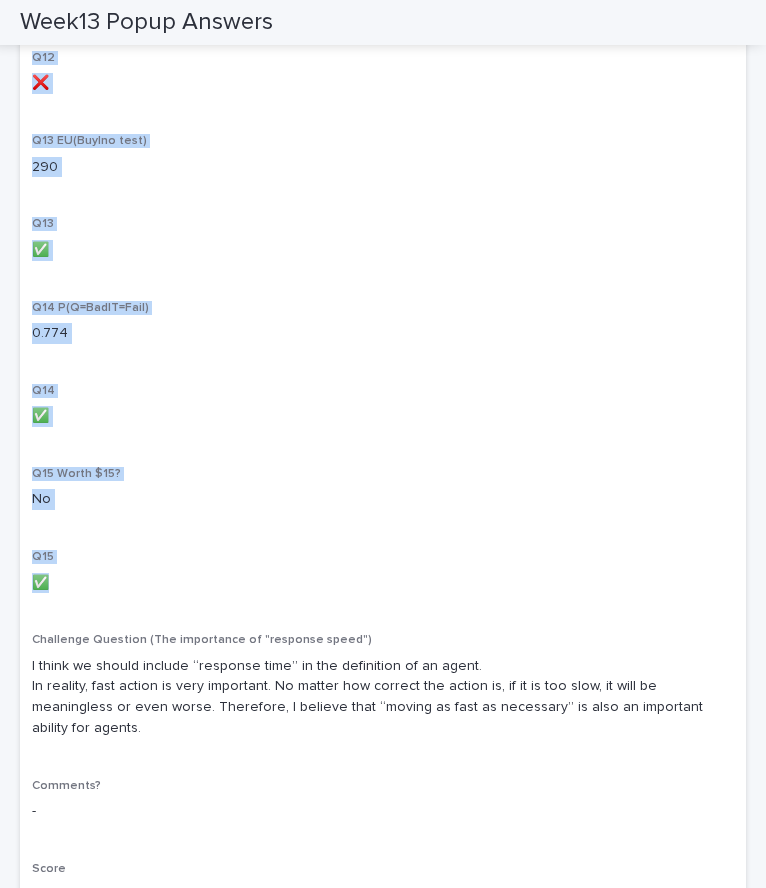 click on "Q1 "AI" Year 1956 Q1 ✅ Q2 Predict 10 people, one summer Q2 ✅ Q3 Camera P Q3 ✅ Q4 Feelers P Q4 ✅ Q5 Programs E Q5 ✅- Q6 Radio E Q6 ❌ Q7 Display E Q7 ❌ Q8 Tilt A Q8 ✅ Q9 Goto A Q9 ✅ Q10 Gremlin G Q10 ❌ Q11 Boxpush G Q11 ✅ Q12 Position E Q12 ❌ Q13 EU(Buy|no test) 290 Q13 ✅ Q14 P(Q=Bad|T=Fail) 0.774 Q14 ✅ Q15 Worth $15? No Q15 ✅ Challenge Question (The importance of "response speed") I think we should include “response time” in the definition of an agent.
In reality, fast action is very important. No matter how correct the action is, if it is too slow, it will be meaningless or even worse. Therefore, I believe that “moving as fast as necessary” is also an important ability for agents. Comments? - Score 76 Submission Date & Time 11/07/2025 09:15 am Both images (Click to view) This file cannot be opened Download File" at bounding box center (383, -348) 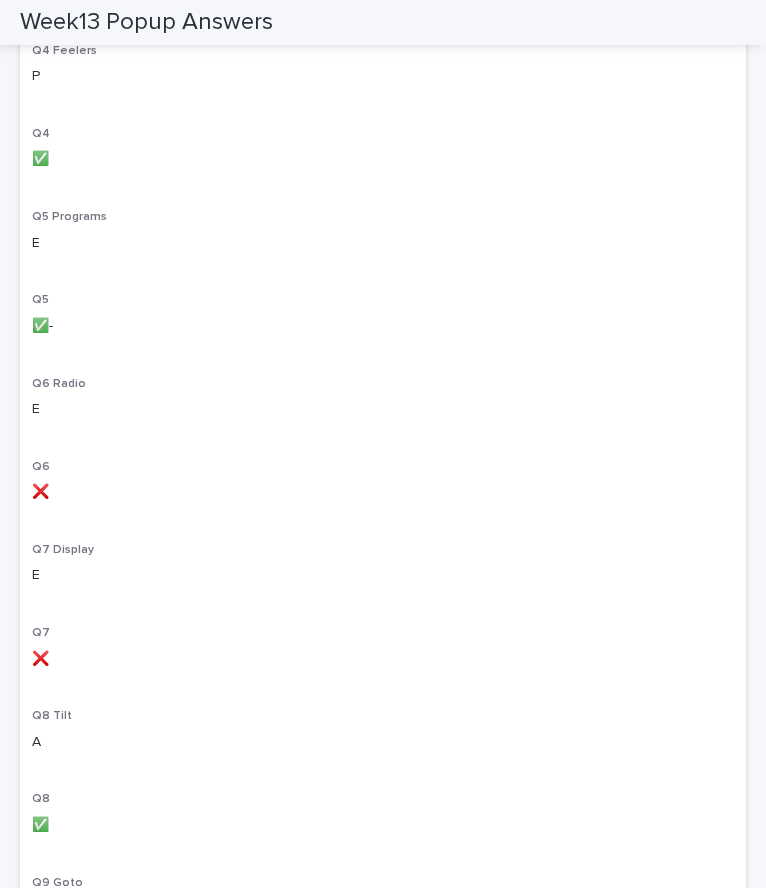 scroll, scrollTop: 1154, scrollLeft: 0, axis: vertical 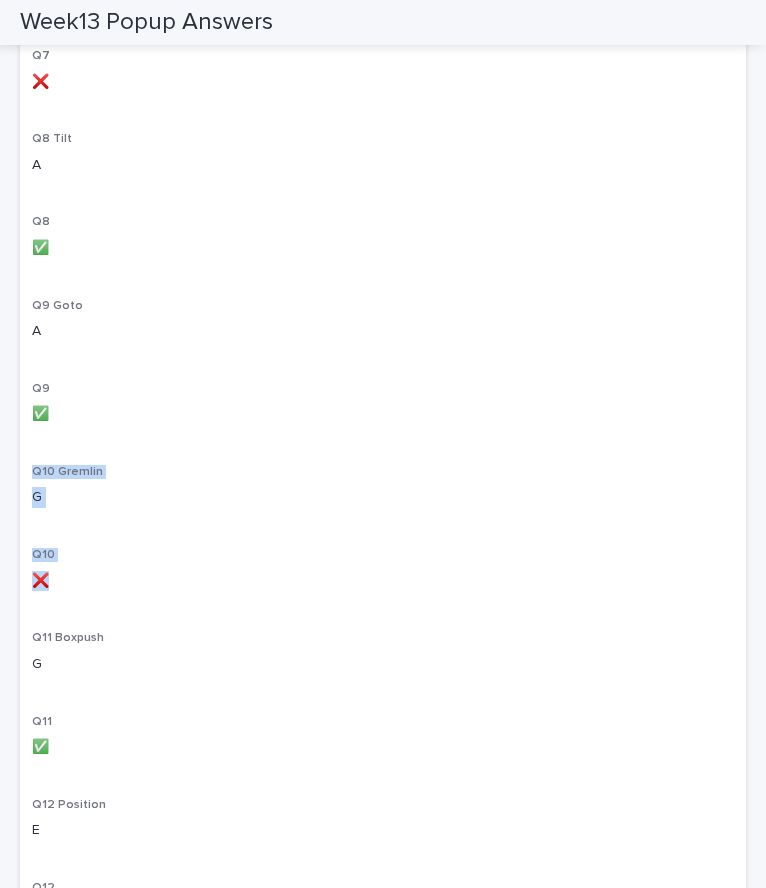 drag, startPoint x: 30, startPoint y: 447, endPoint x: 70, endPoint y: 574, distance: 133.15028 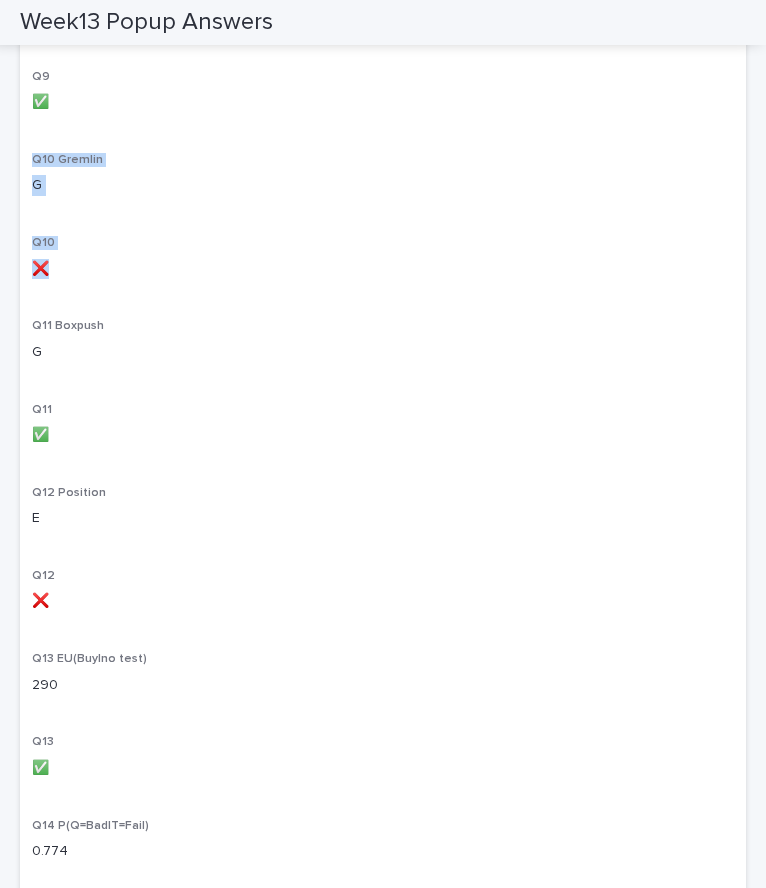 scroll, scrollTop: 2006, scrollLeft: 0, axis: vertical 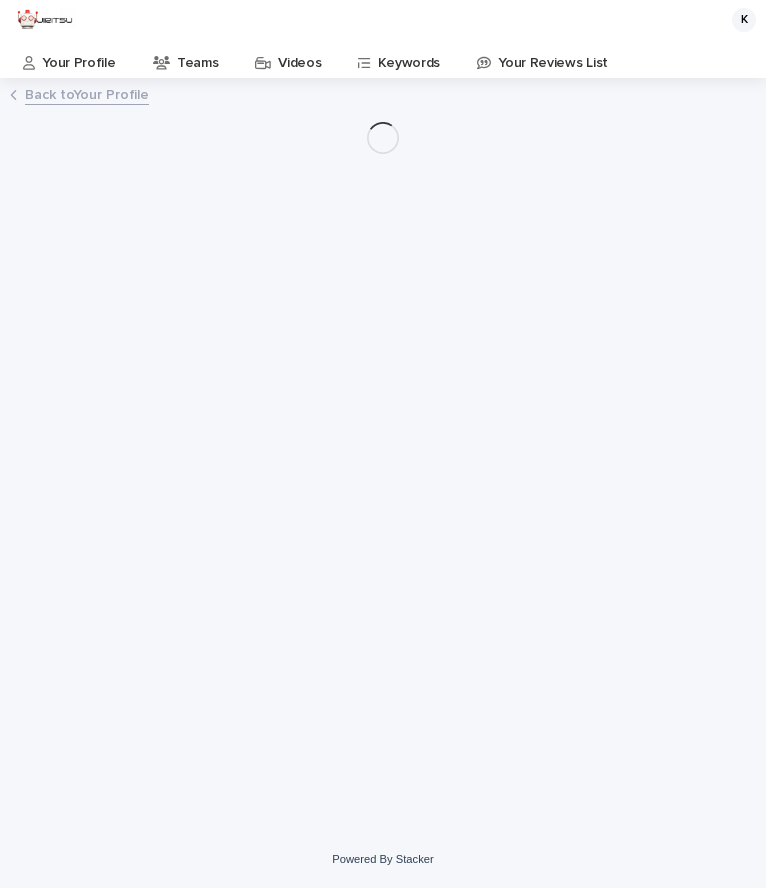 click on "Back to  Your Profile" at bounding box center (87, 93) 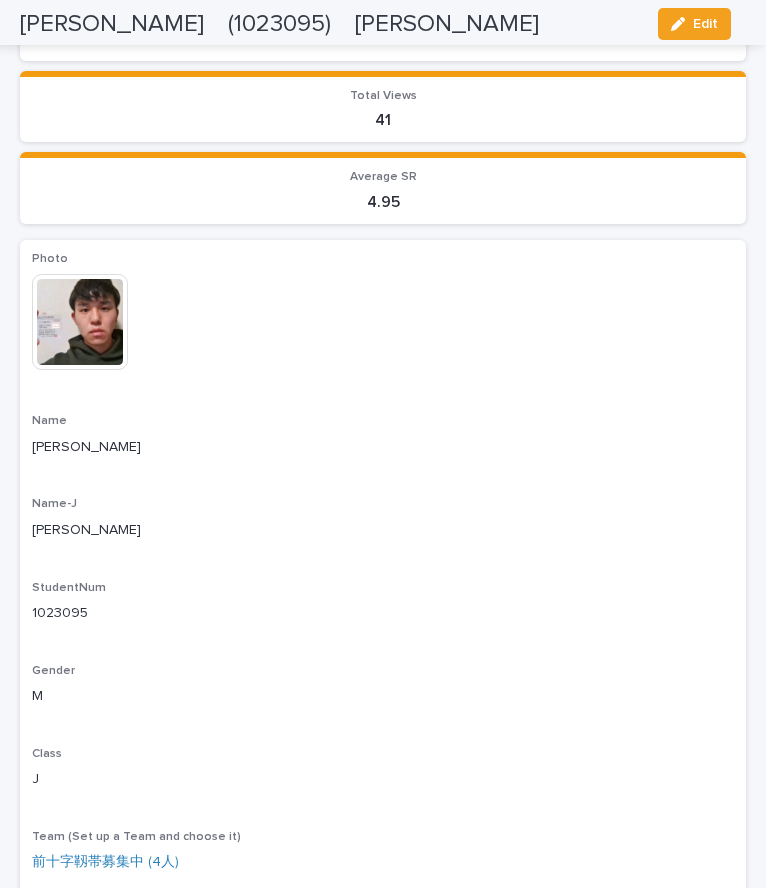 scroll, scrollTop: 0, scrollLeft: 0, axis: both 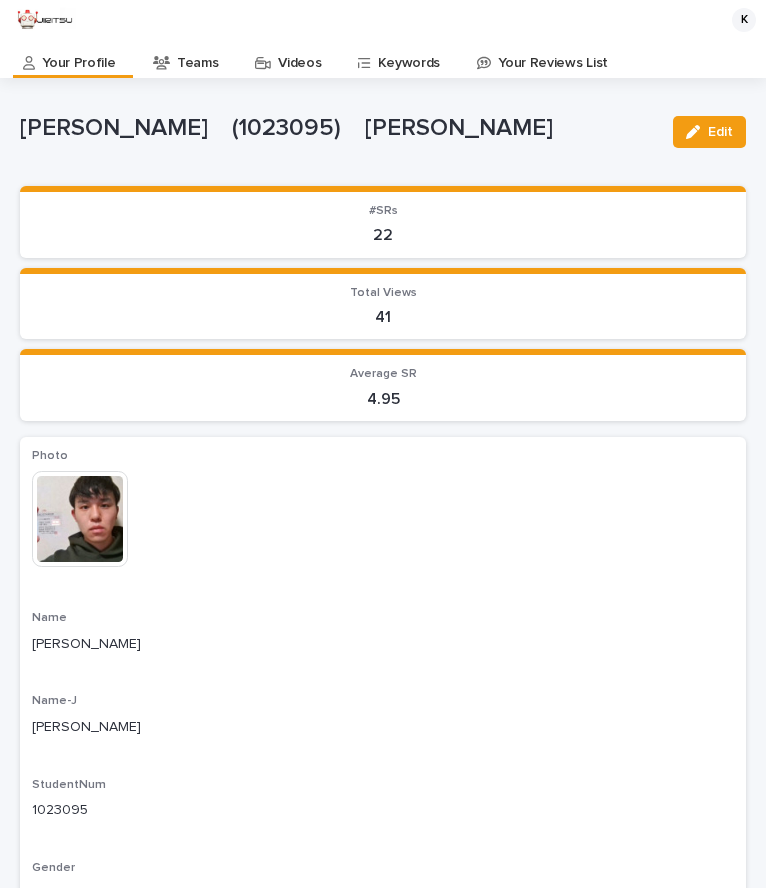 click on "Videos" at bounding box center (291, 56) 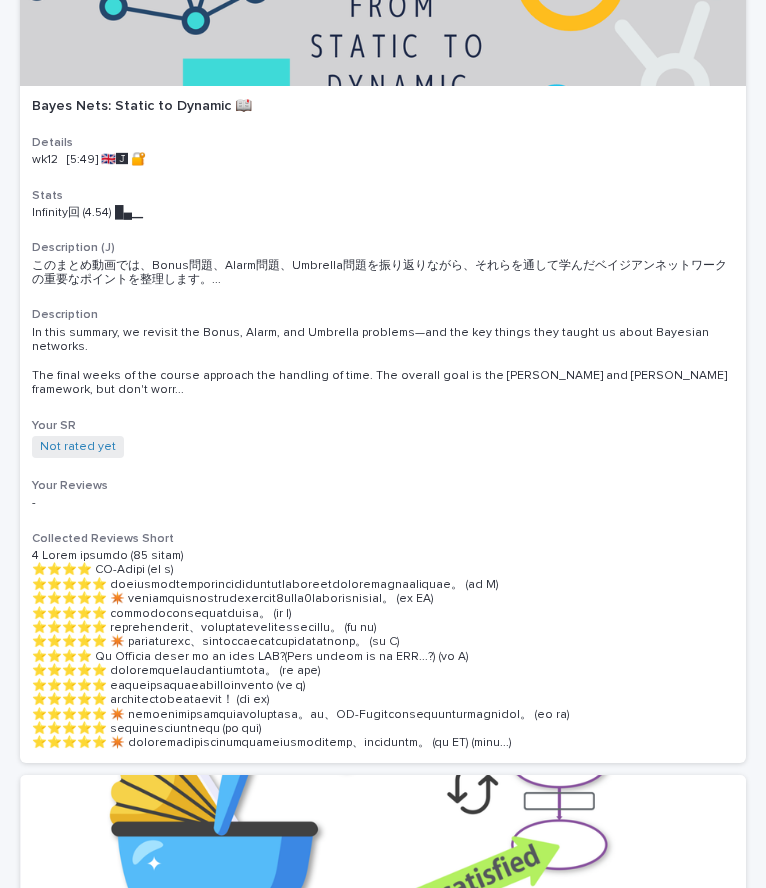 scroll, scrollTop: 2541, scrollLeft: 0, axis: vertical 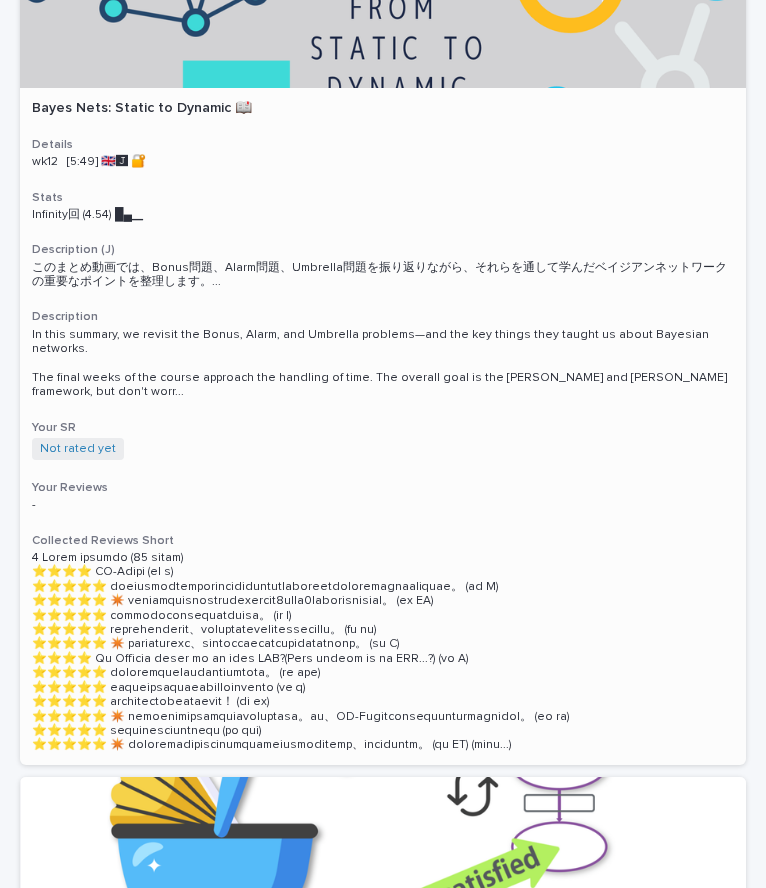 click on "-" at bounding box center (383, 505) 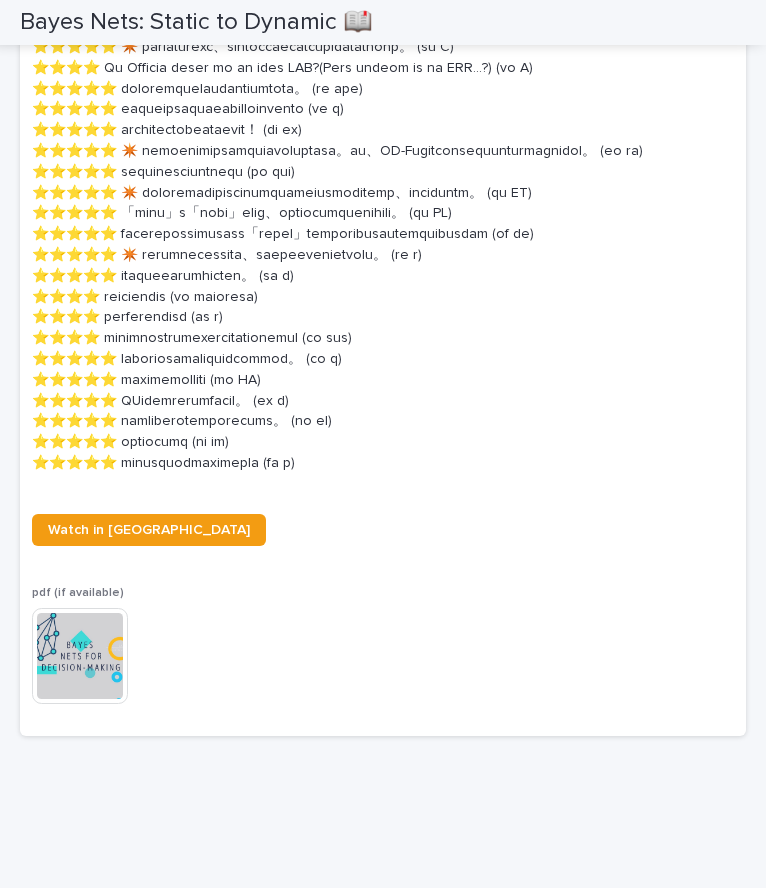 scroll, scrollTop: 1737, scrollLeft: 0, axis: vertical 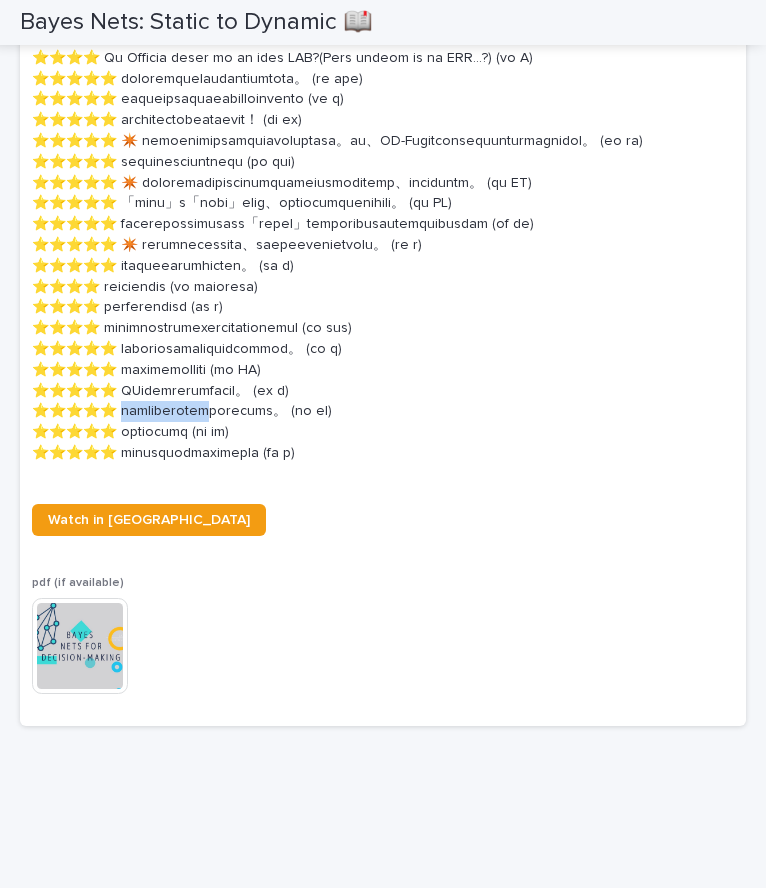 drag, startPoint x: 138, startPoint y: 619, endPoint x: 300, endPoint y: 612, distance: 162.15117 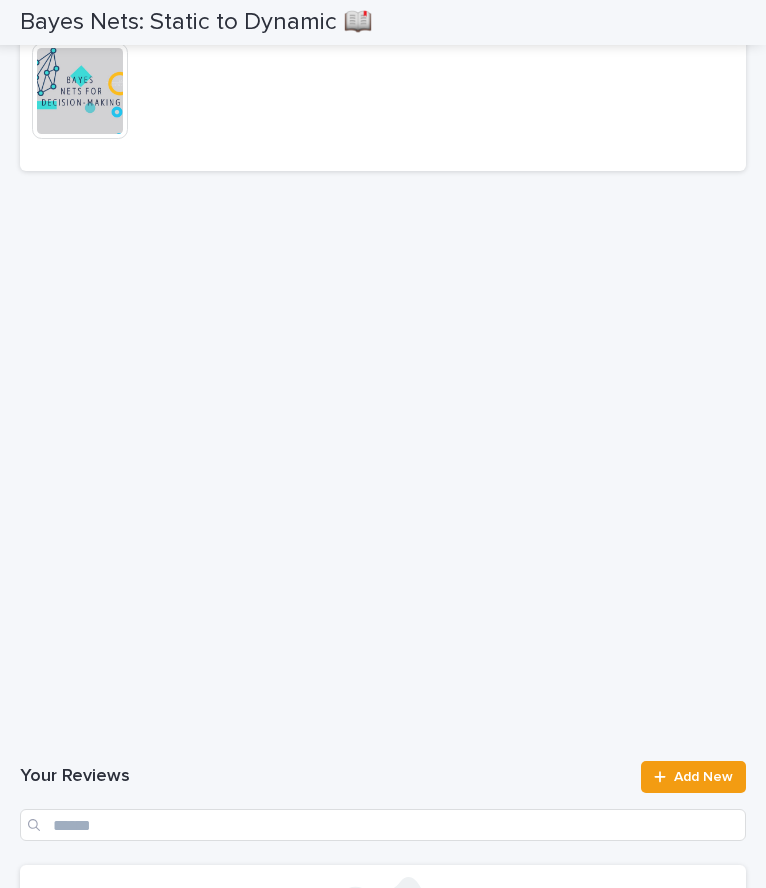 scroll, scrollTop: 2847, scrollLeft: 0, axis: vertical 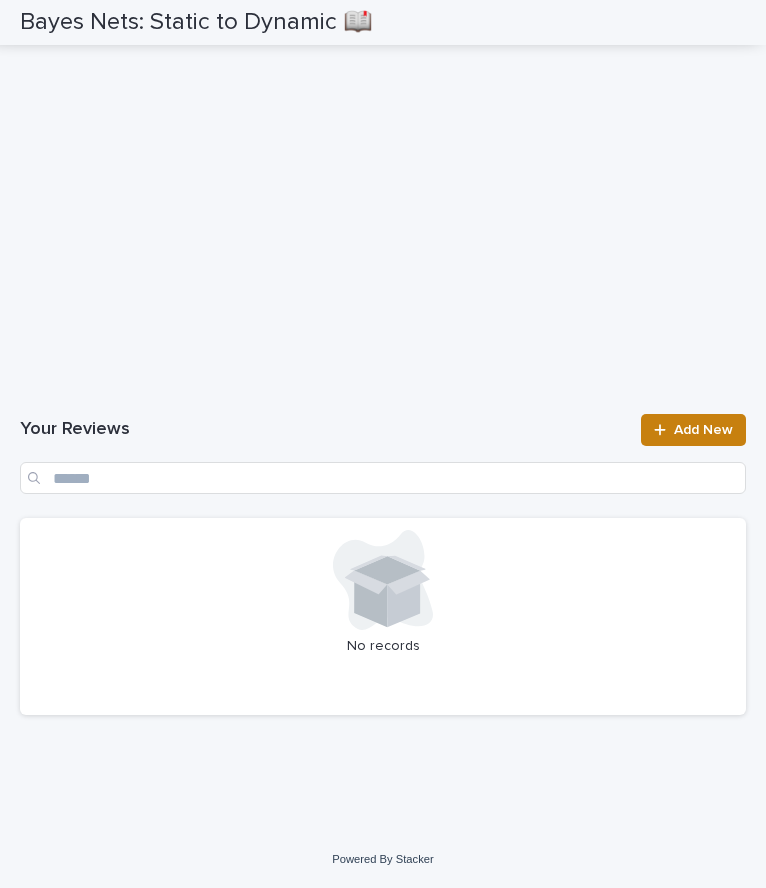 click on "Add New" at bounding box center (693, 430) 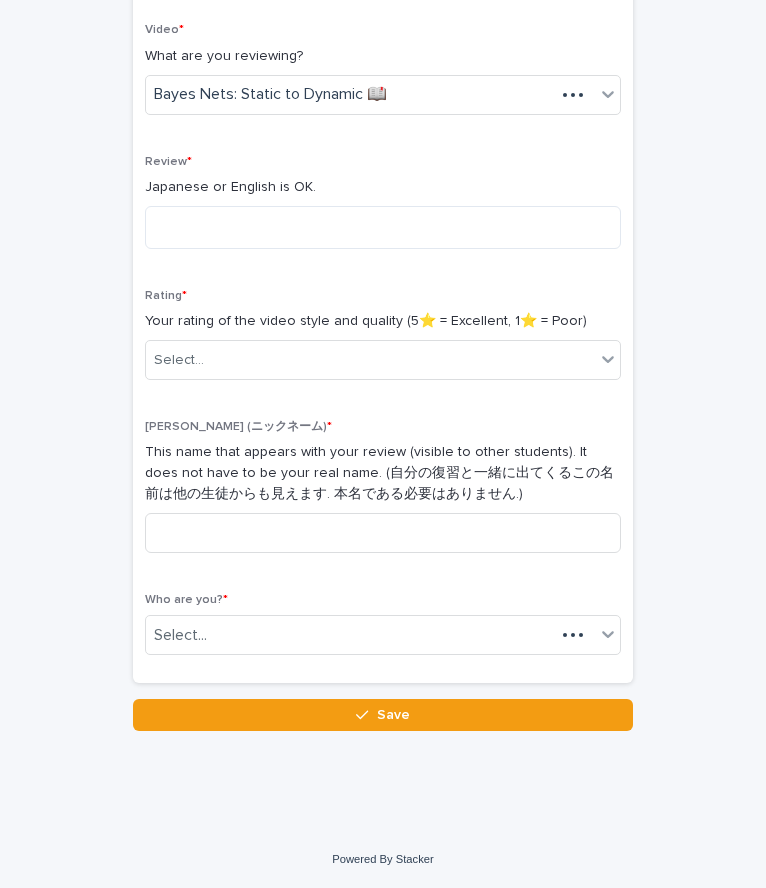 scroll, scrollTop: 321, scrollLeft: 0, axis: vertical 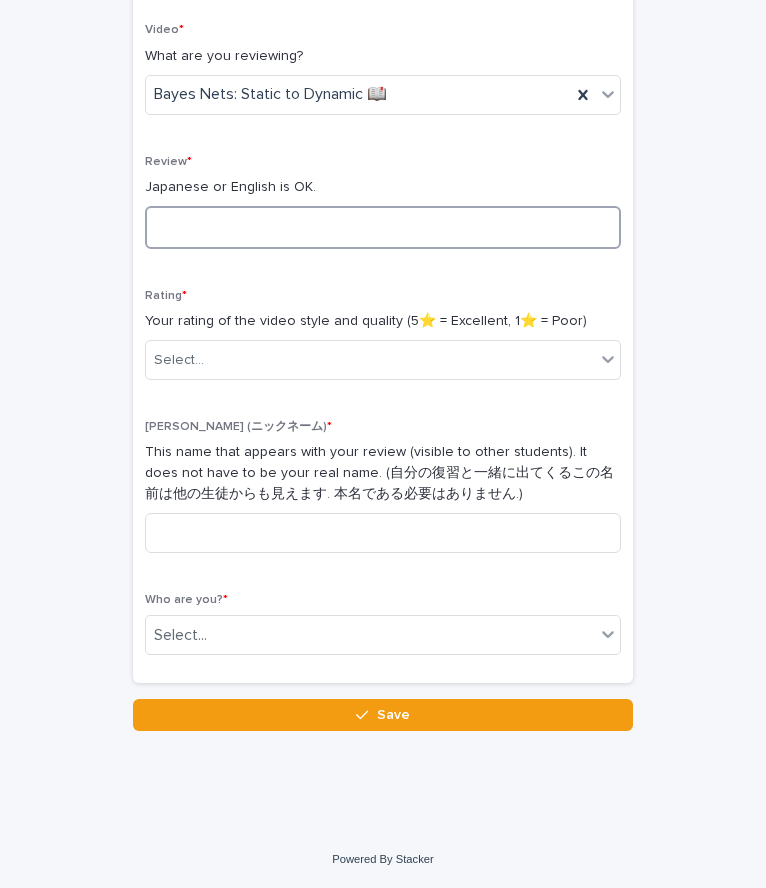 click at bounding box center [383, 227] 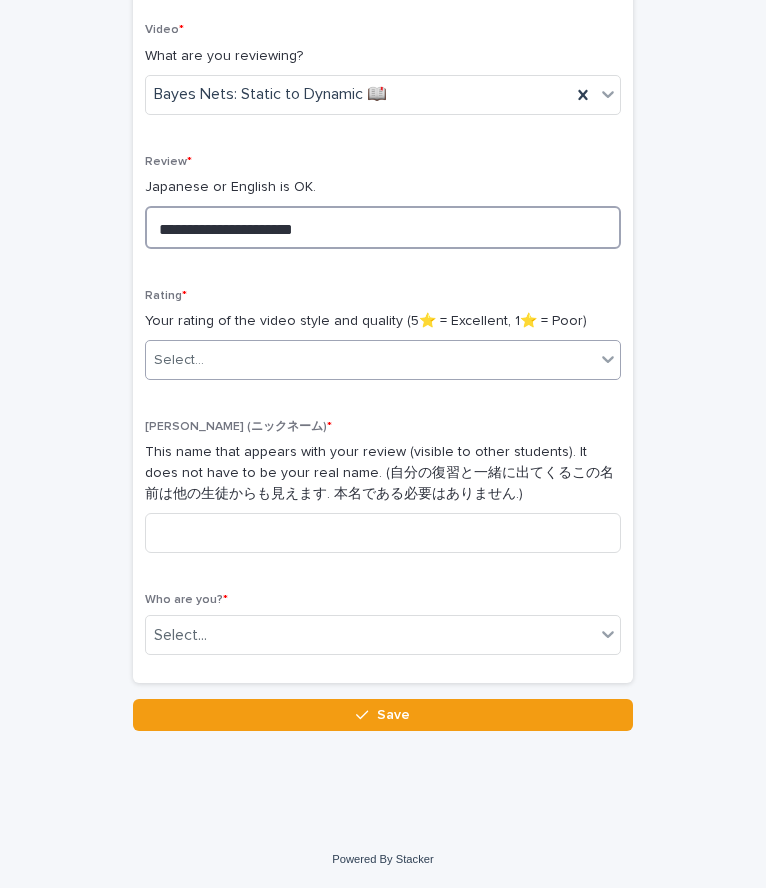 type on "**********" 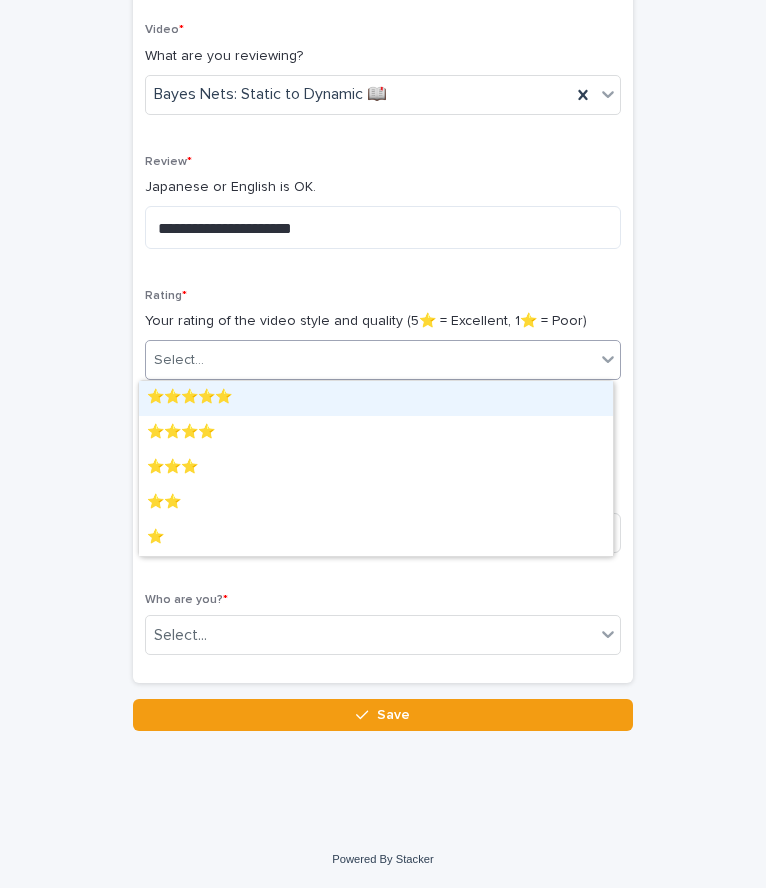 click on "Select..." at bounding box center [370, 360] 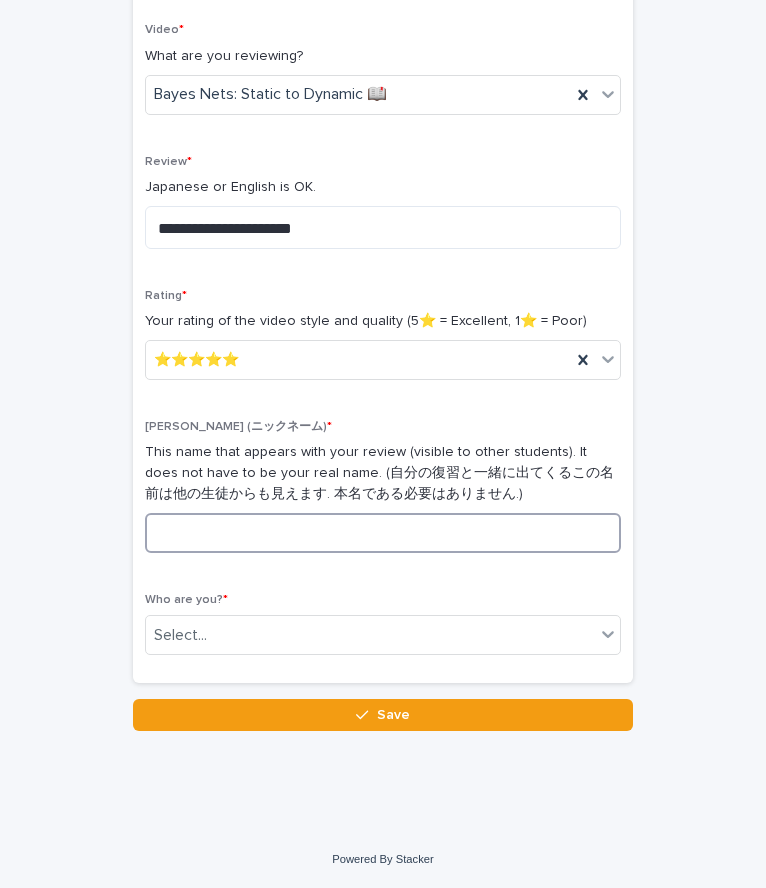 click at bounding box center (383, 533) 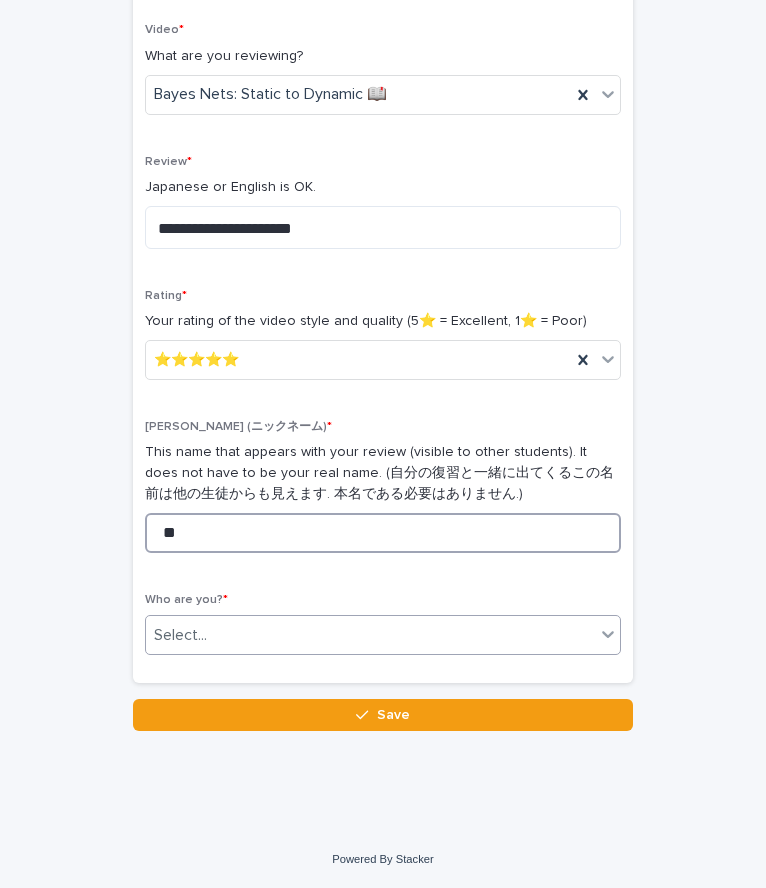 type on "**" 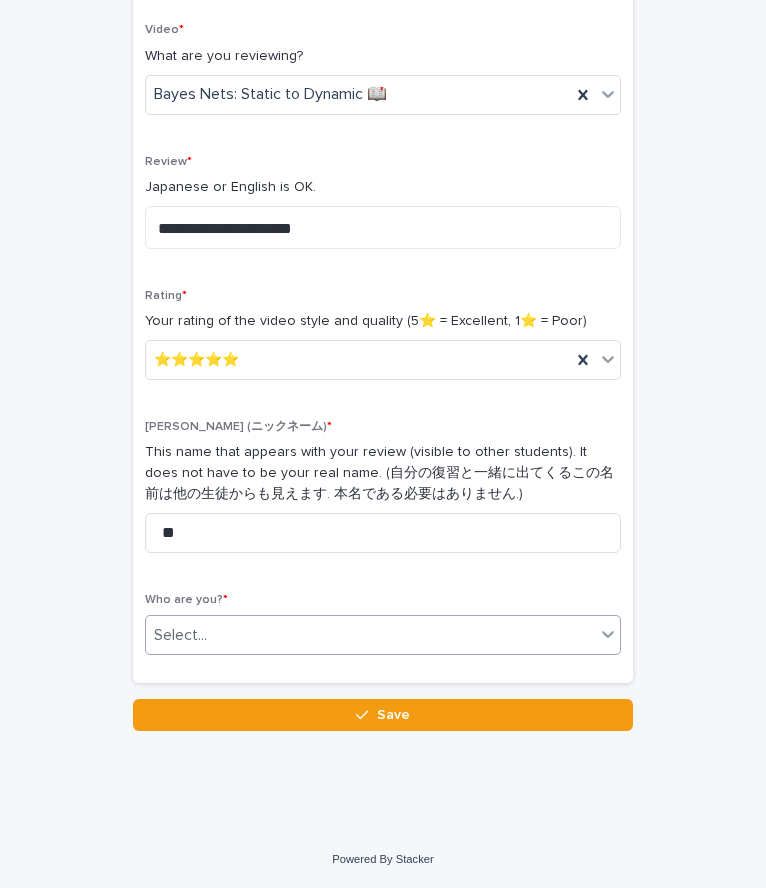 click on "Select..." at bounding box center (383, 635) 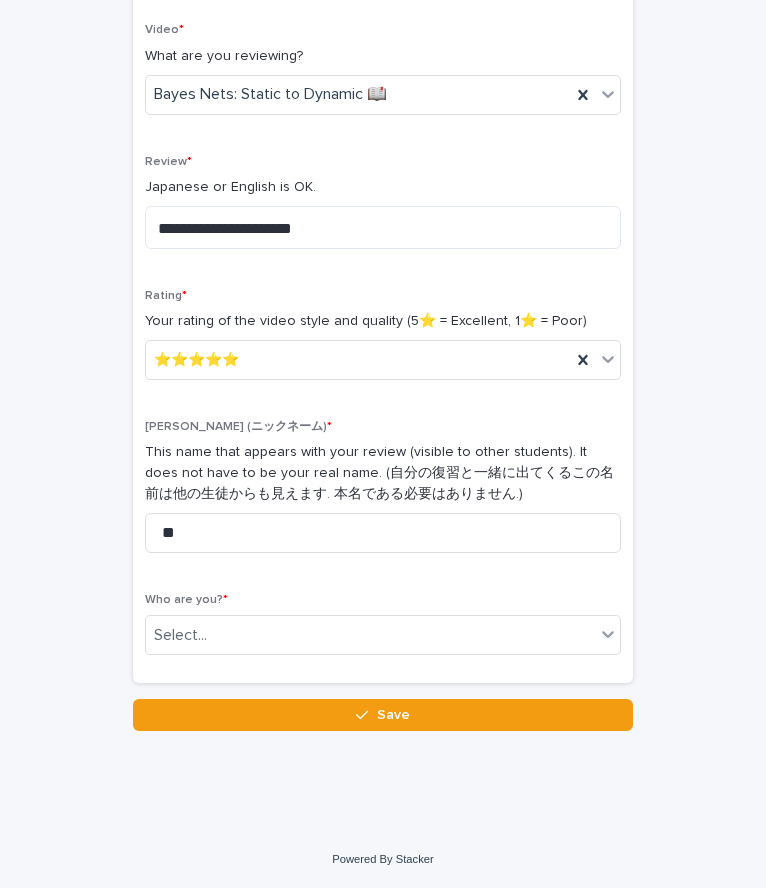 drag, startPoint x: 353, startPoint y: 658, endPoint x: 244, endPoint y: 612, distance: 118.308914 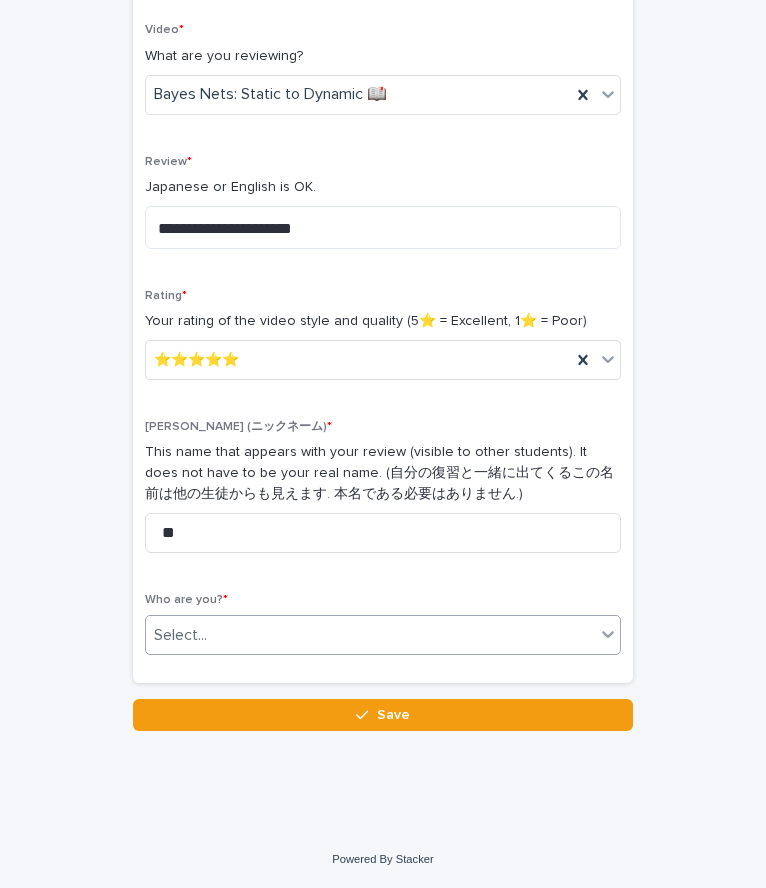 click on "Select..." at bounding box center (370, 635) 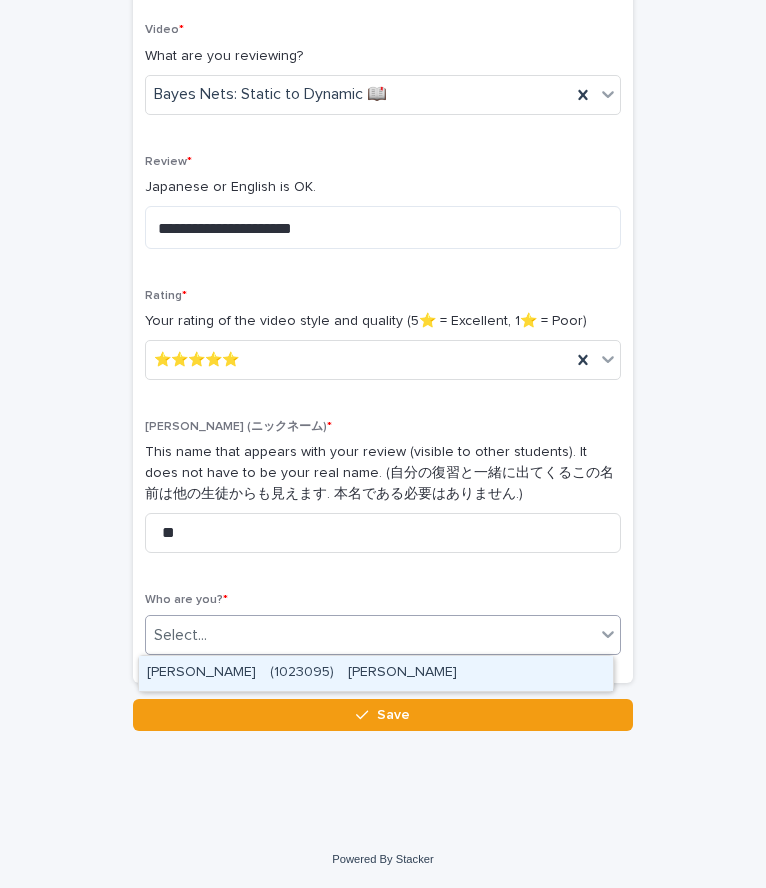 click on "[PERSON_NAME]　(1023095)　[PERSON_NAME]" at bounding box center (376, 673) 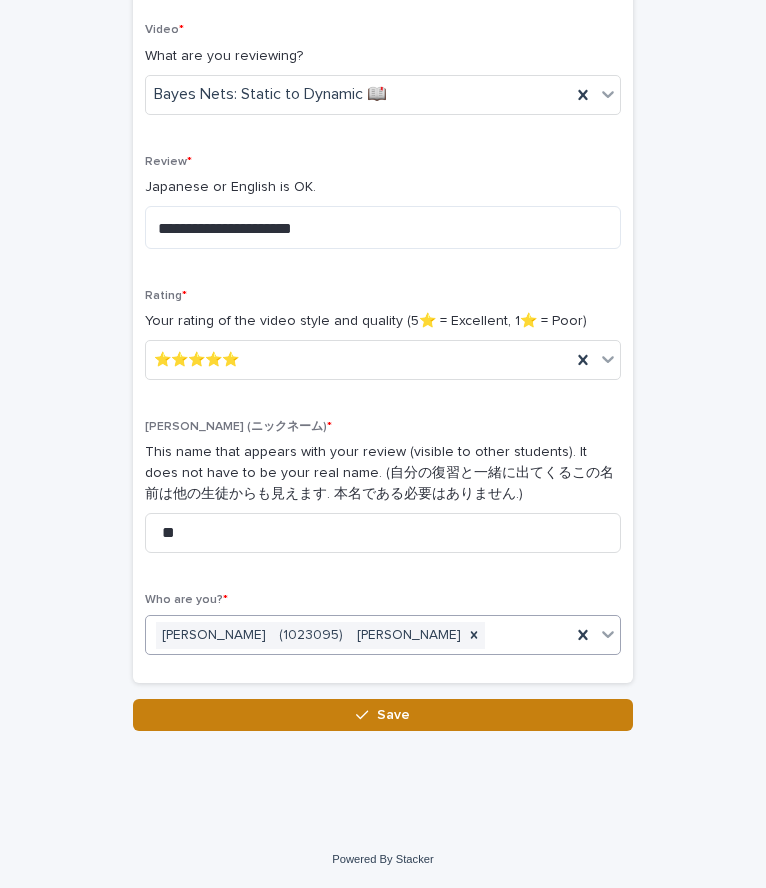 click on "Save" at bounding box center (383, 715) 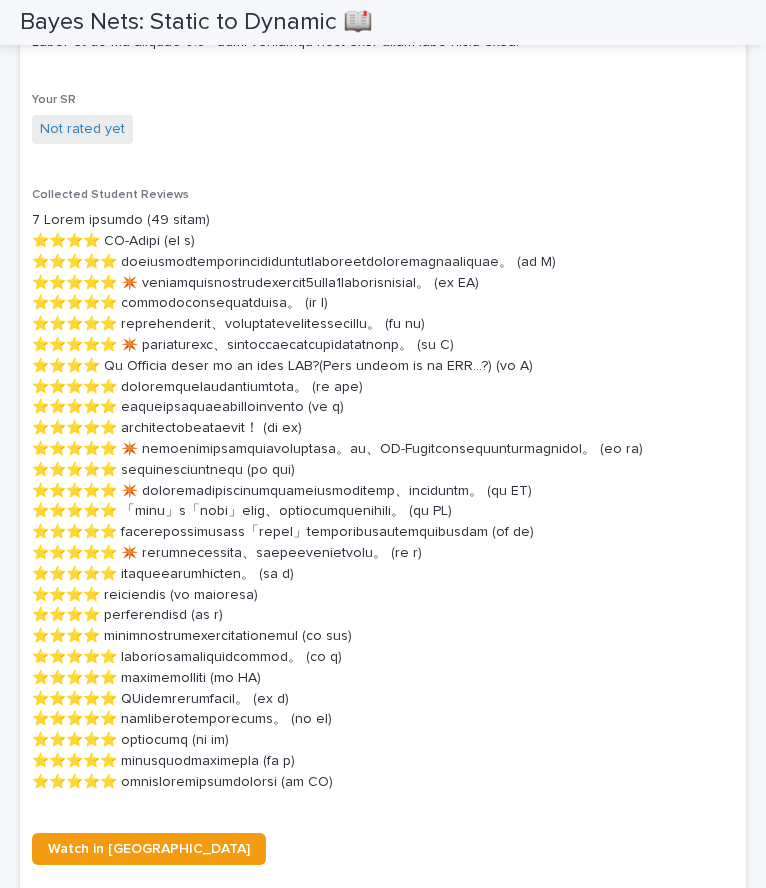 scroll, scrollTop: 1226, scrollLeft: 0, axis: vertical 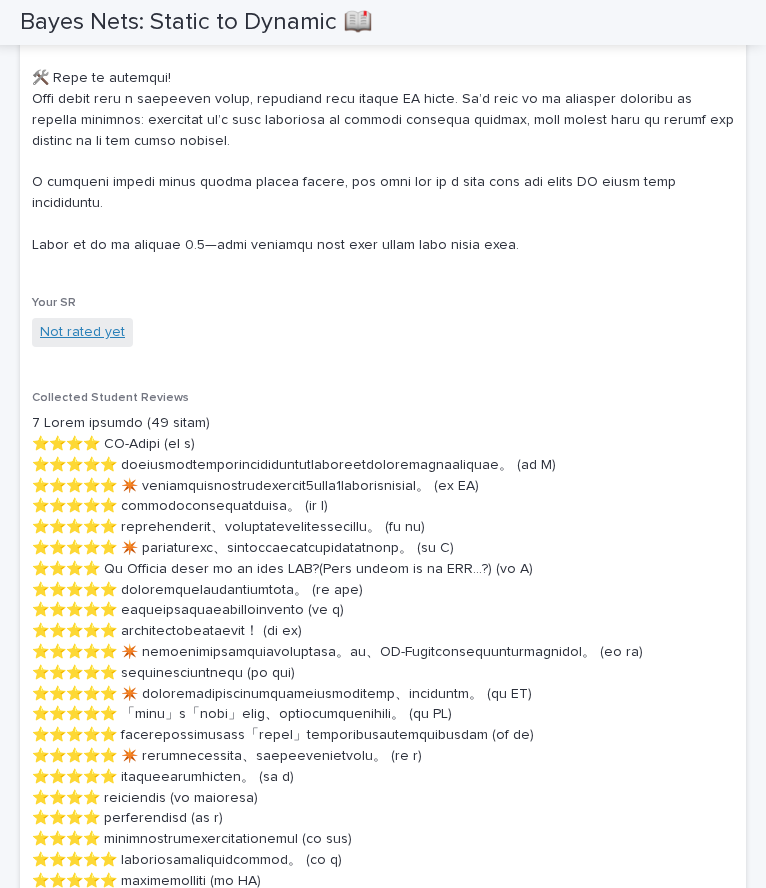 click on "Not rated yet" at bounding box center (82, 332) 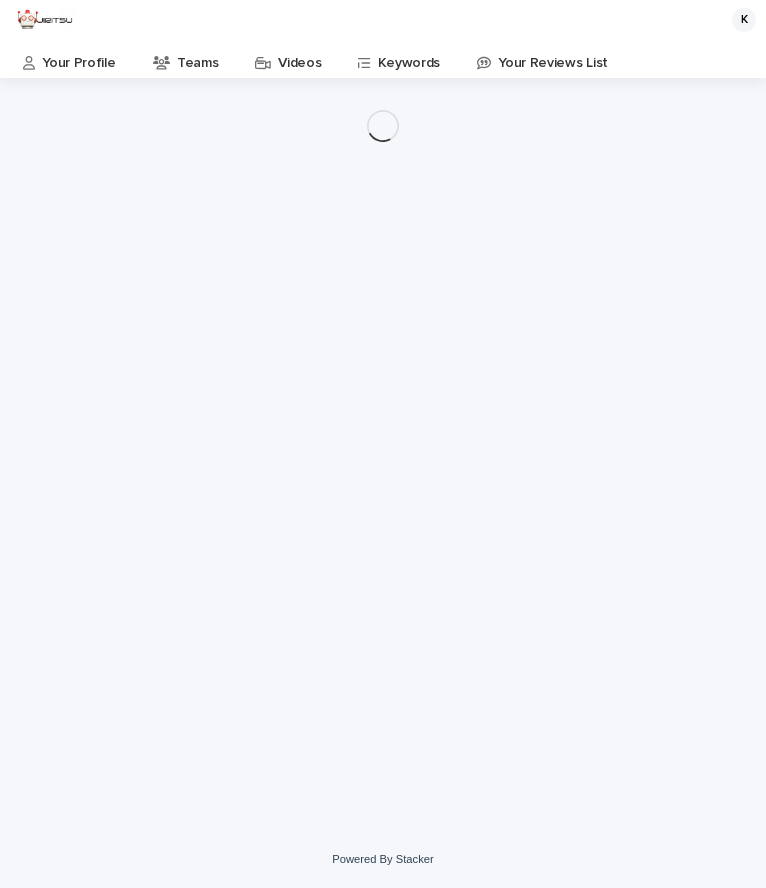 scroll, scrollTop: 0, scrollLeft: 0, axis: both 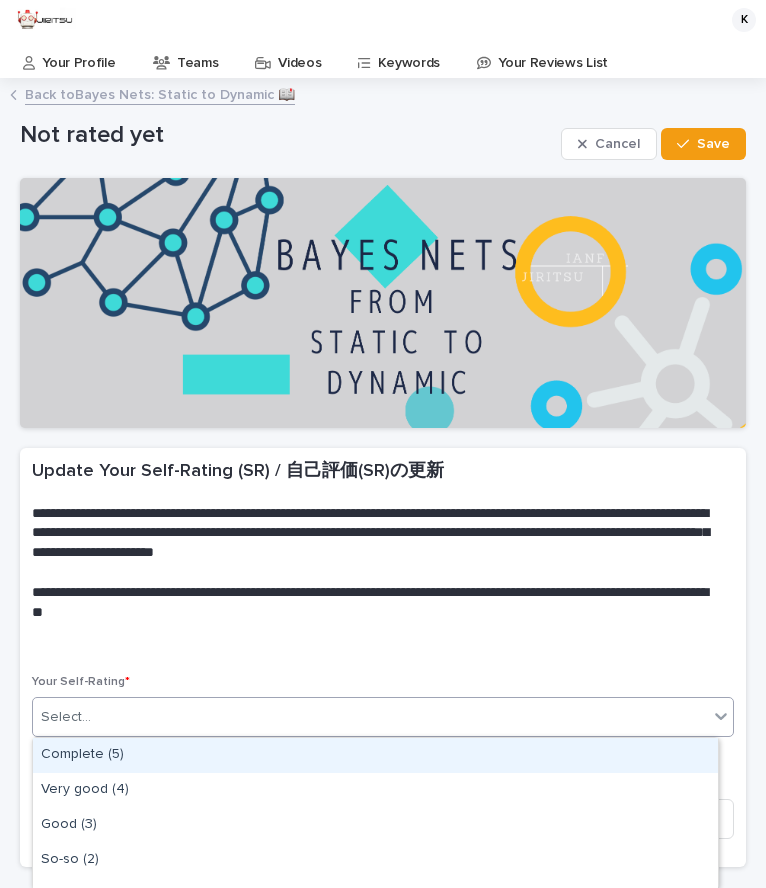 click on "Select..." at bounding box center [370, 717] 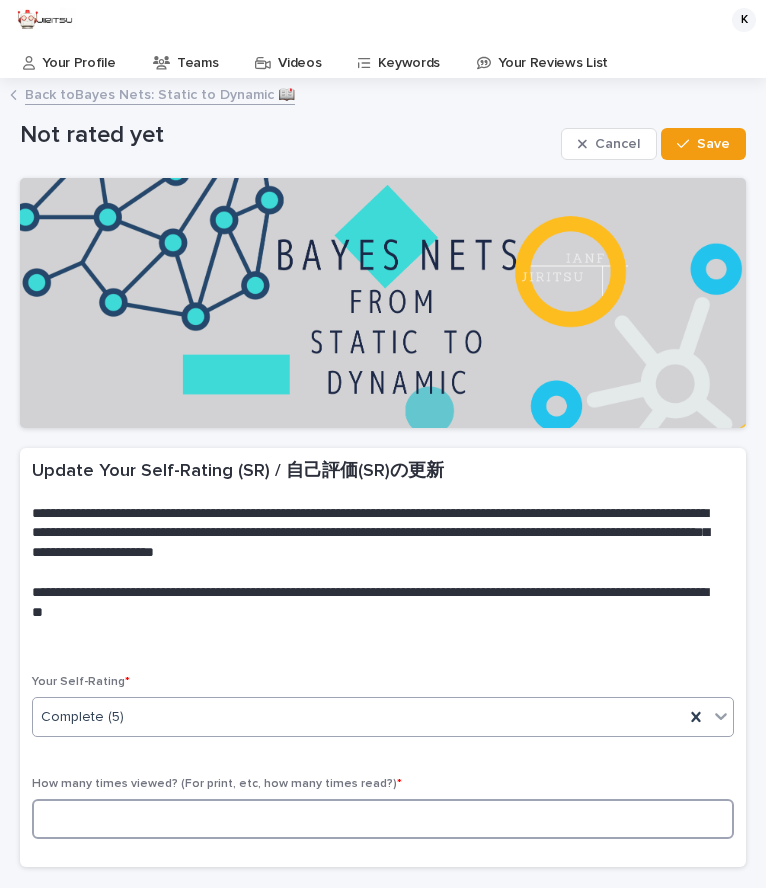 click at bounding box center [383, 819] 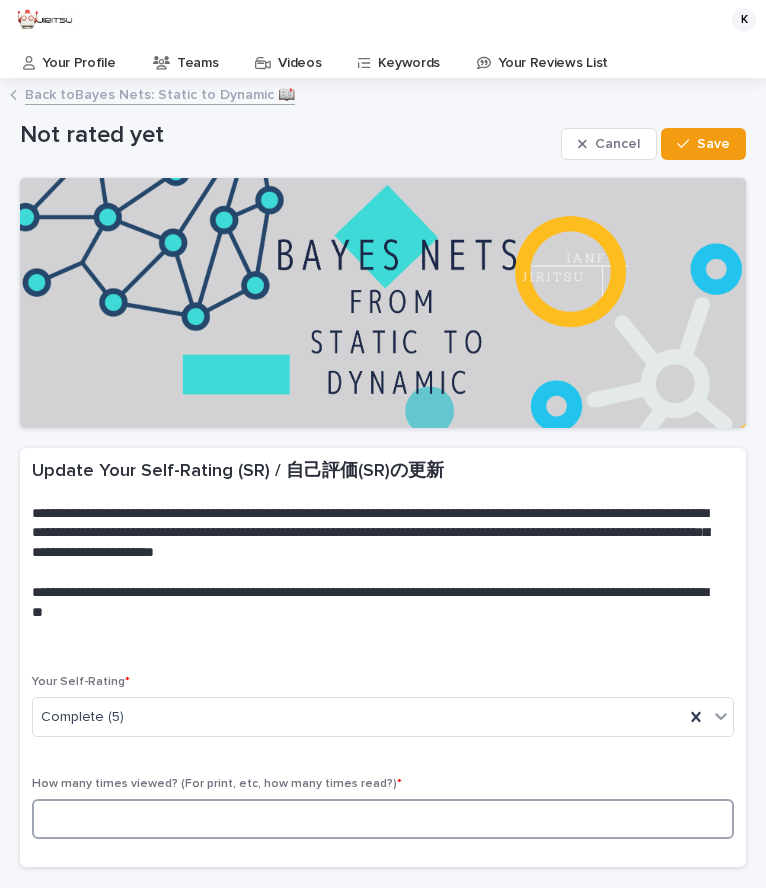 type on "*" 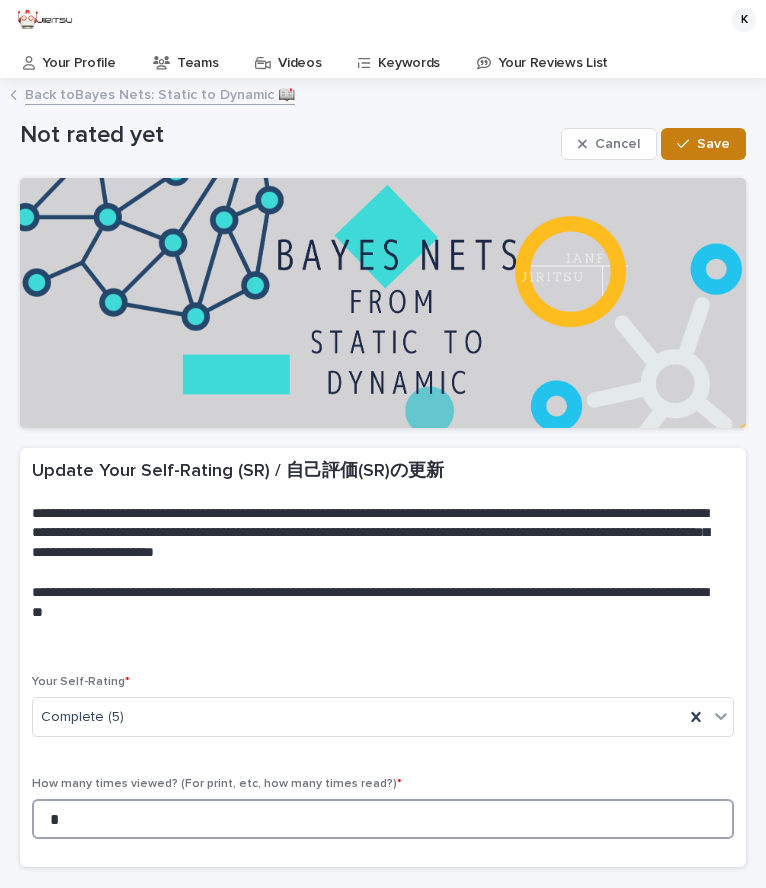 type on "*" 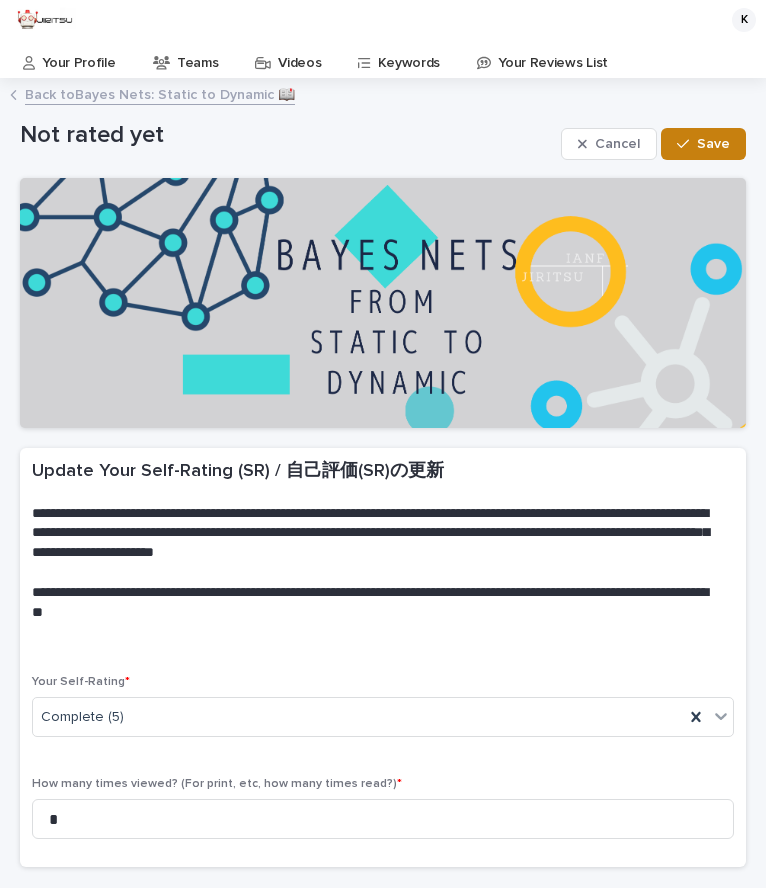 click on "Save" at bounding box center (713, 144) 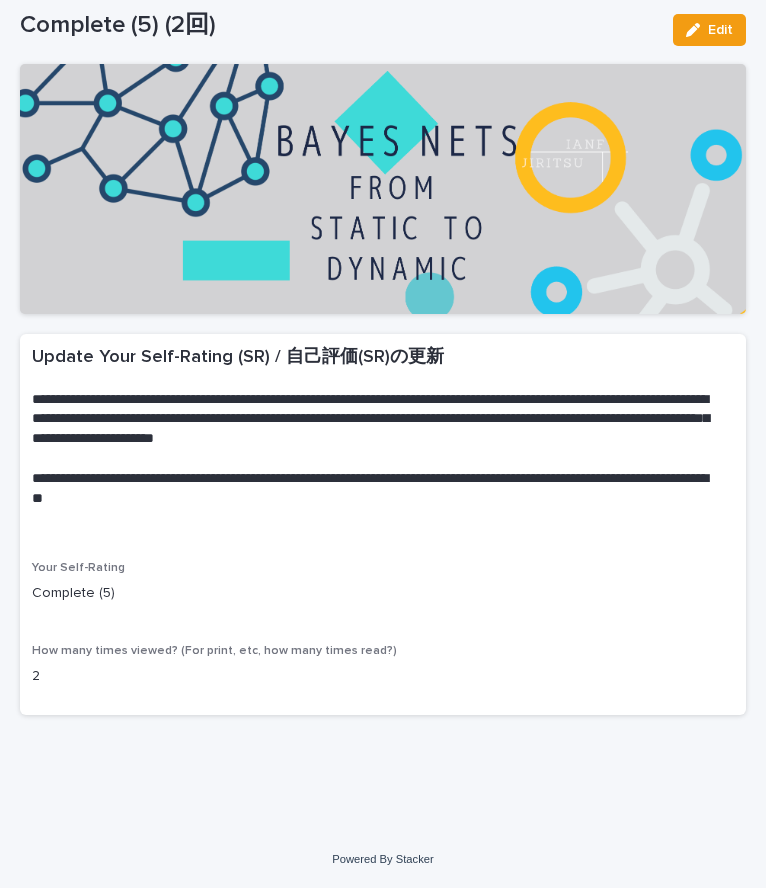 scroll, scrollTop: 0, scrollLeft: 0, axis: both 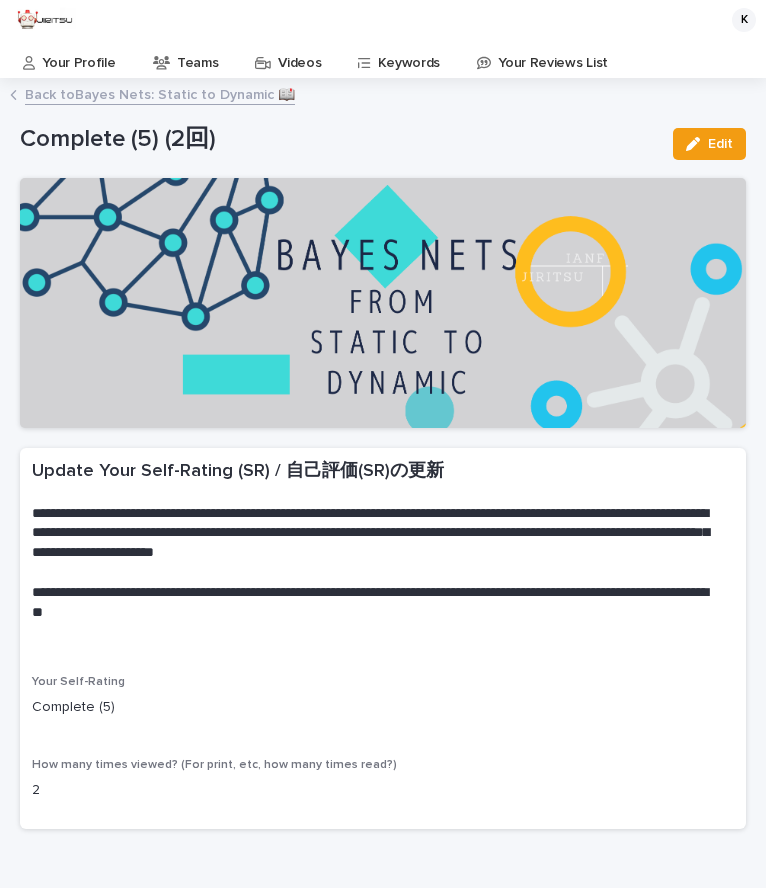 click on "Back to  Bayes Nets: Static to Dynamic 📖" at bounding box center (160, 93) 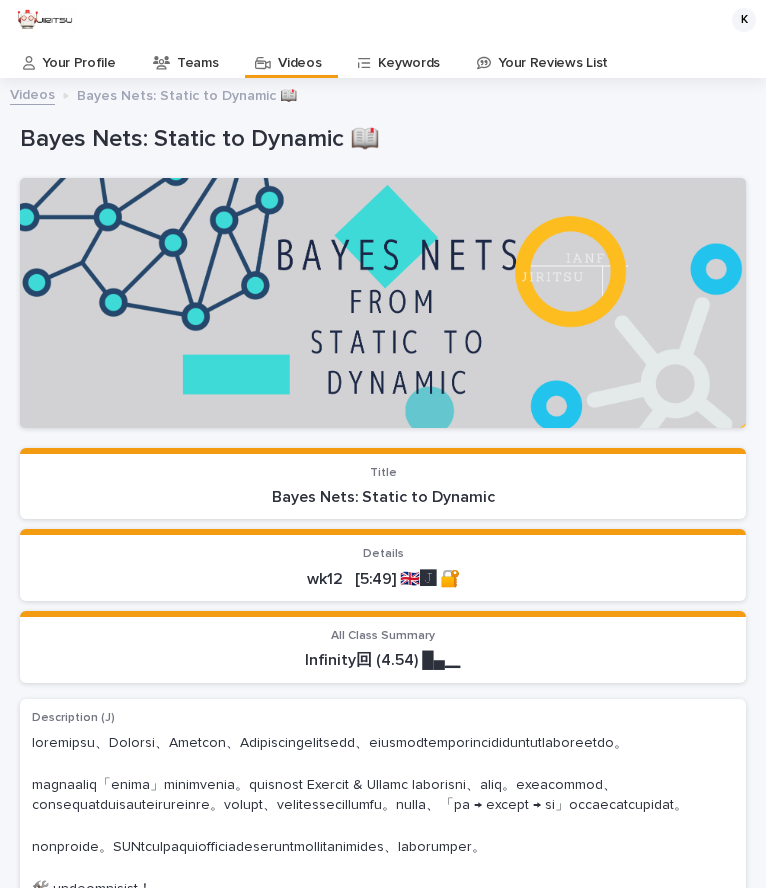 scroll, scrollTop: 40, scrollLeft: 0, axis: vertical 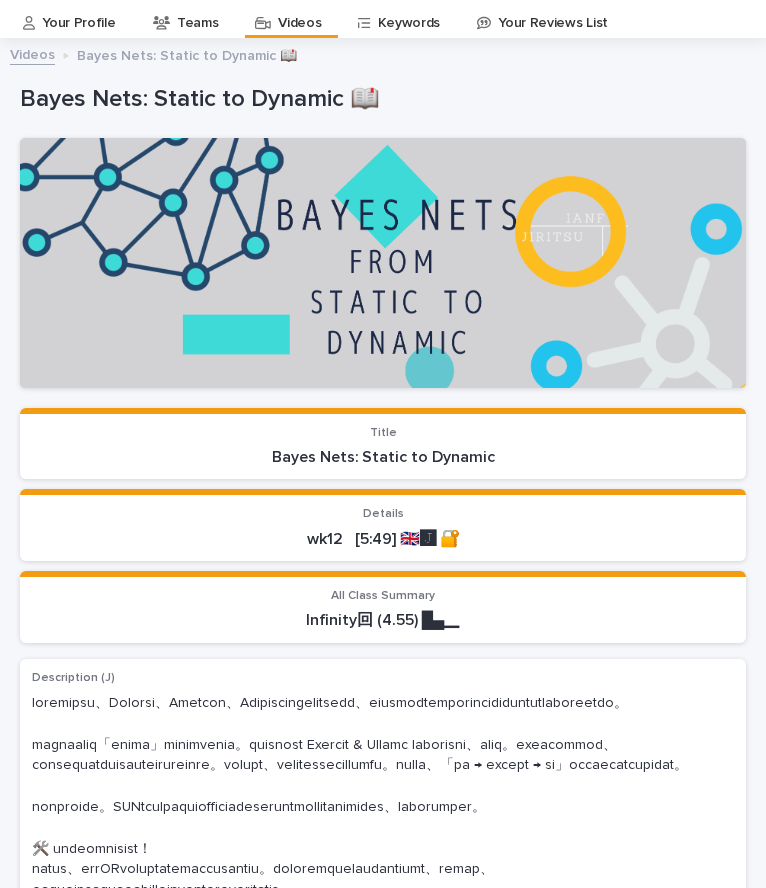 click on "Videos" at bounding box center (32, 53) 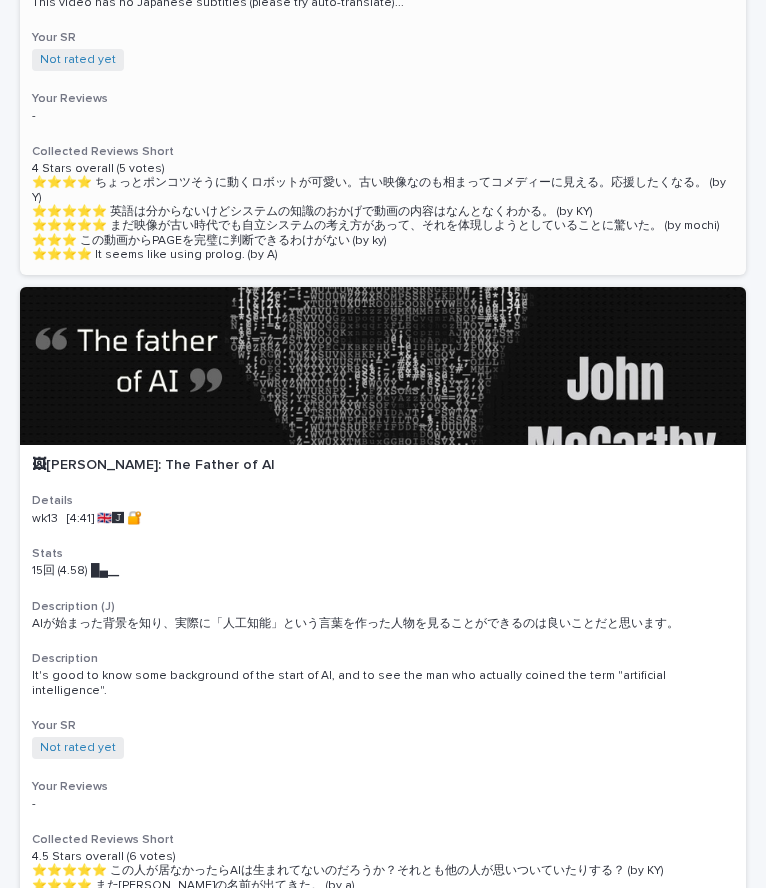 scroll, scrollTop: 619, scrollLeft: 0, axis: vertical 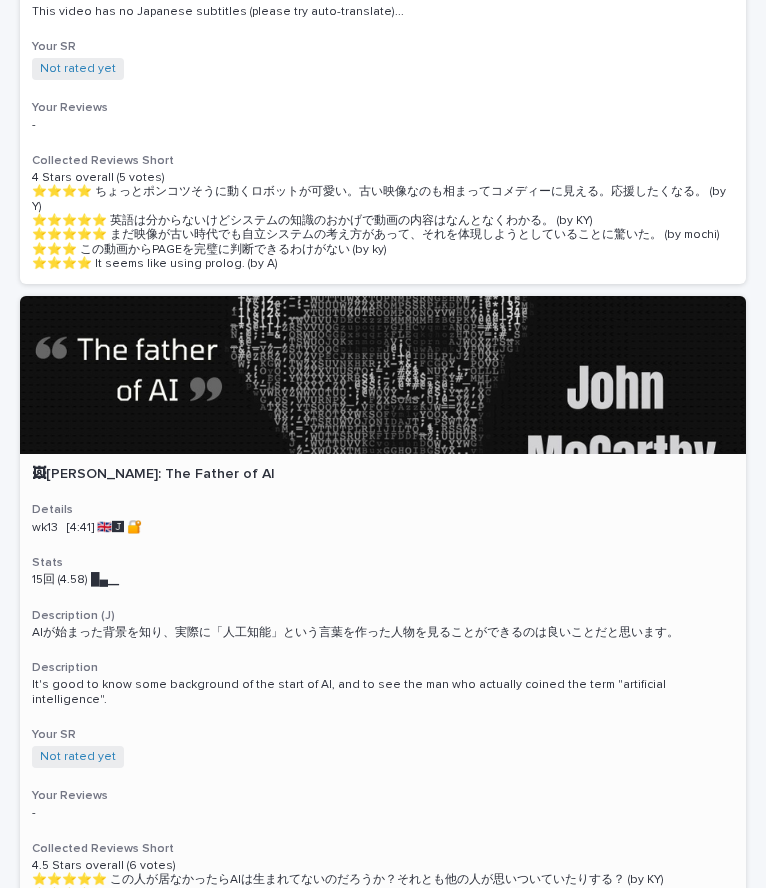 click on "🖼John McCarthy: The Father of AI Details wk13   [4:41] 🇬🇧🅹️ 🔐 Stats 15回 (4.58) █▄▁　　 Description (J) AIが始まった背景を知り、実際に「人工知能」という言葉を作った人物を見ることができるのは良いことだと思います。 Description It's good to know some background of the start of AI, and to see the man who actually coined the term "artificial intelligence". Your SR Not rated yet   + 0 Your Reviews - Collected Reviews Short" at bounding box center (383, 720) 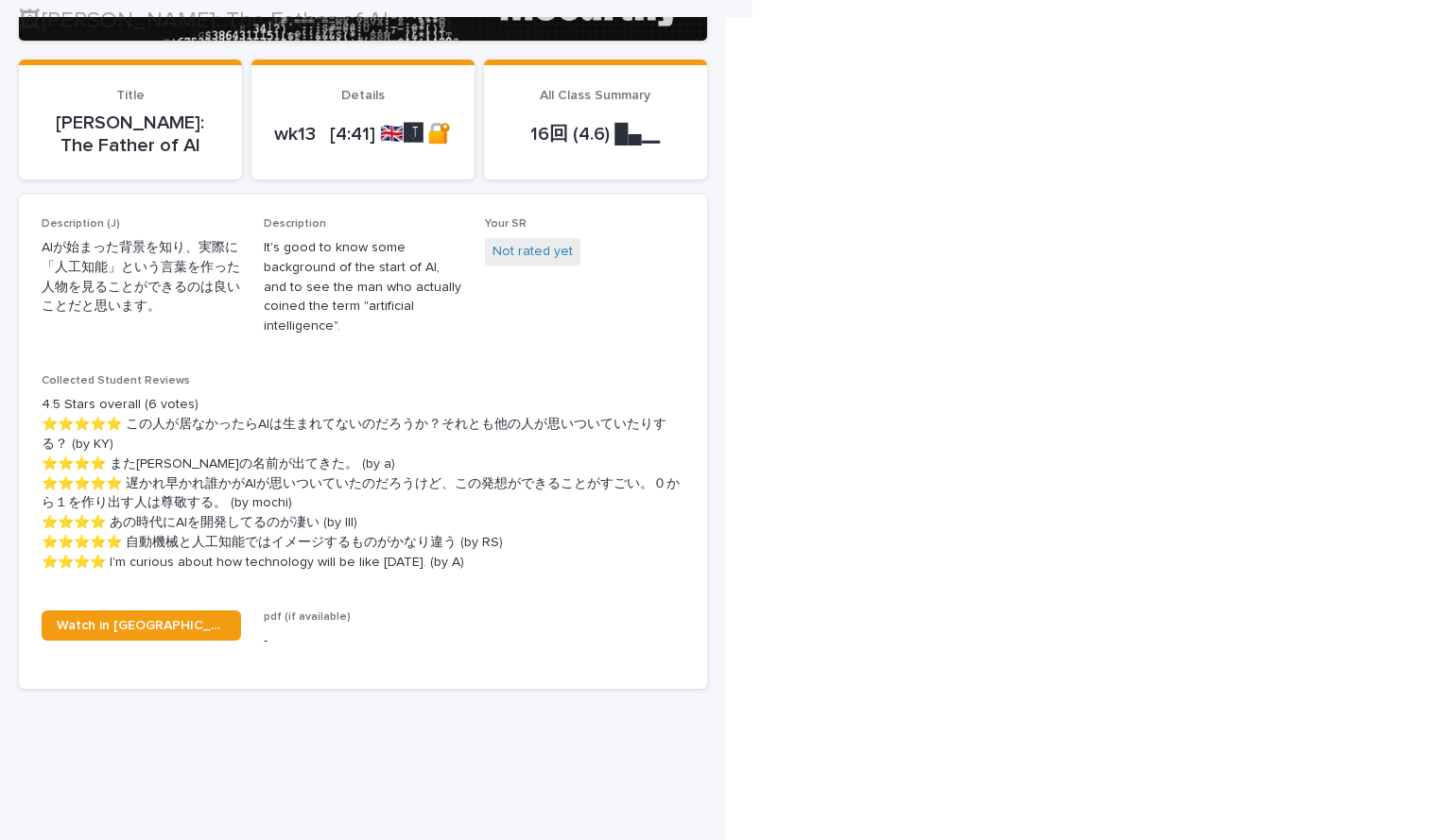 scroll, scrollTop: 407, scrollLeft: 0, axis: vertical 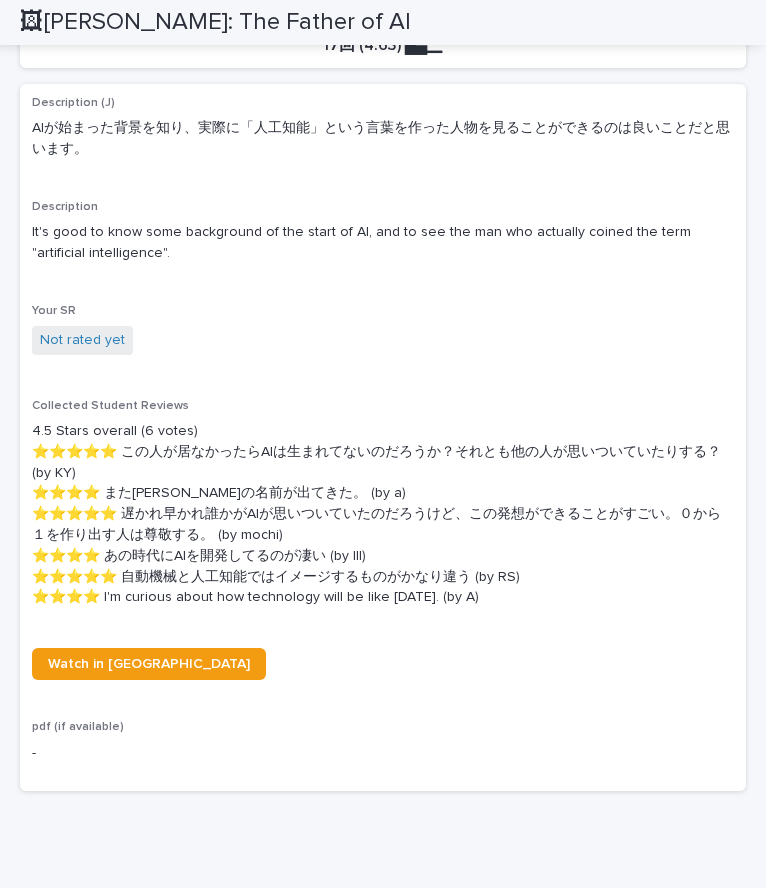 drag, startPoint x: 34, startPoint y: 403, endPoint x: 548, endPoint y: 600, distance: 550.4589 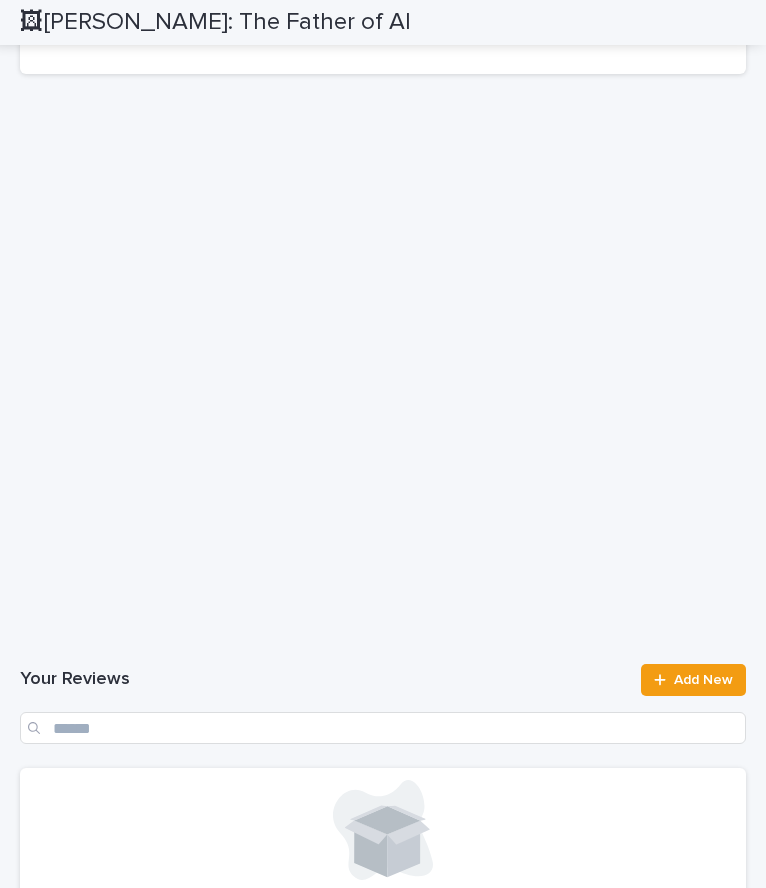 scroll, scrollTop: 1542, scrollLeft: 0, axis: vertical 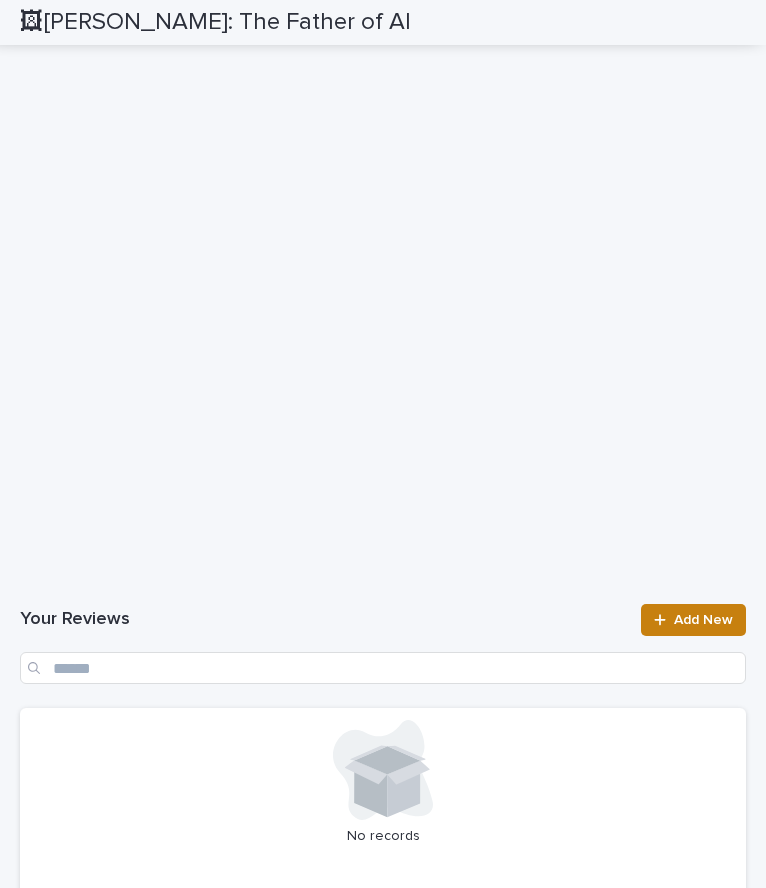 click at bounding box center (664, 620) 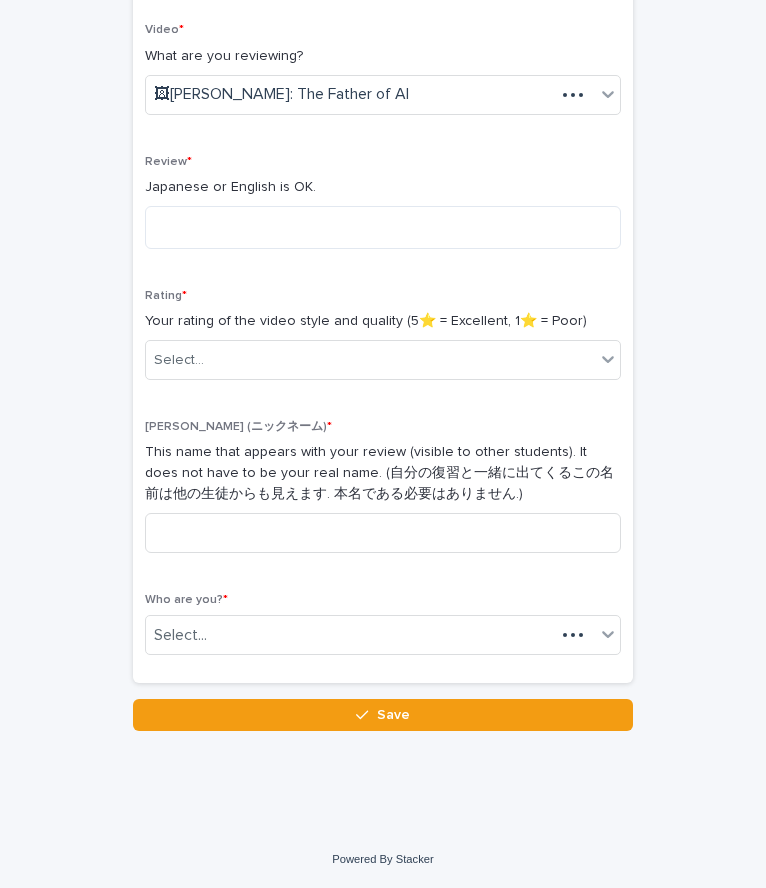 scroll, scrollTop: 321, scrollLeft: 0, axis: vertical 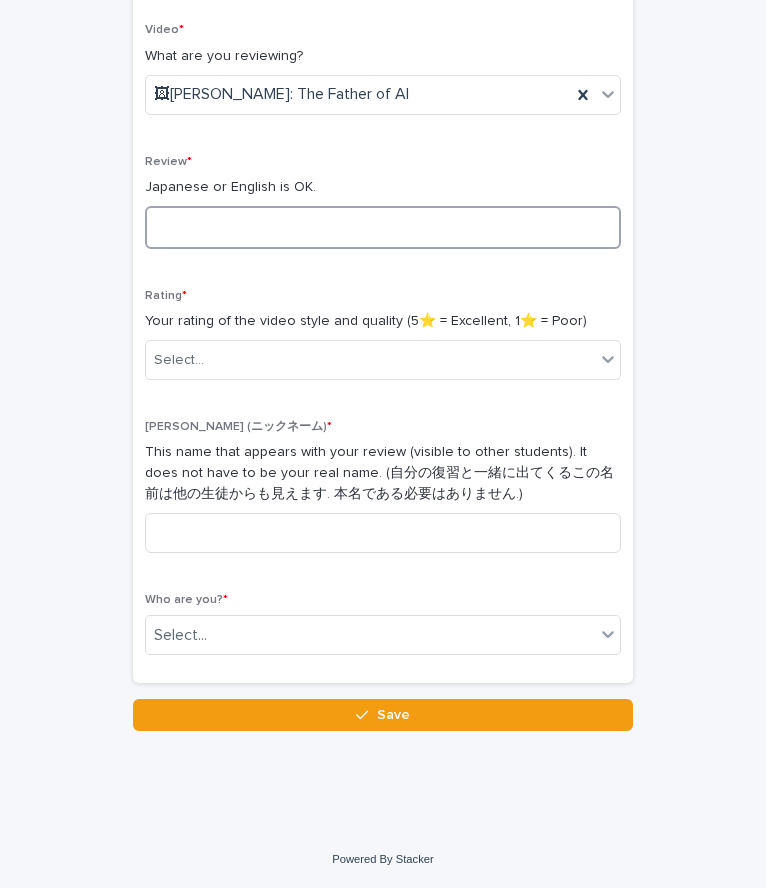 click at bounding box center [383, 227] 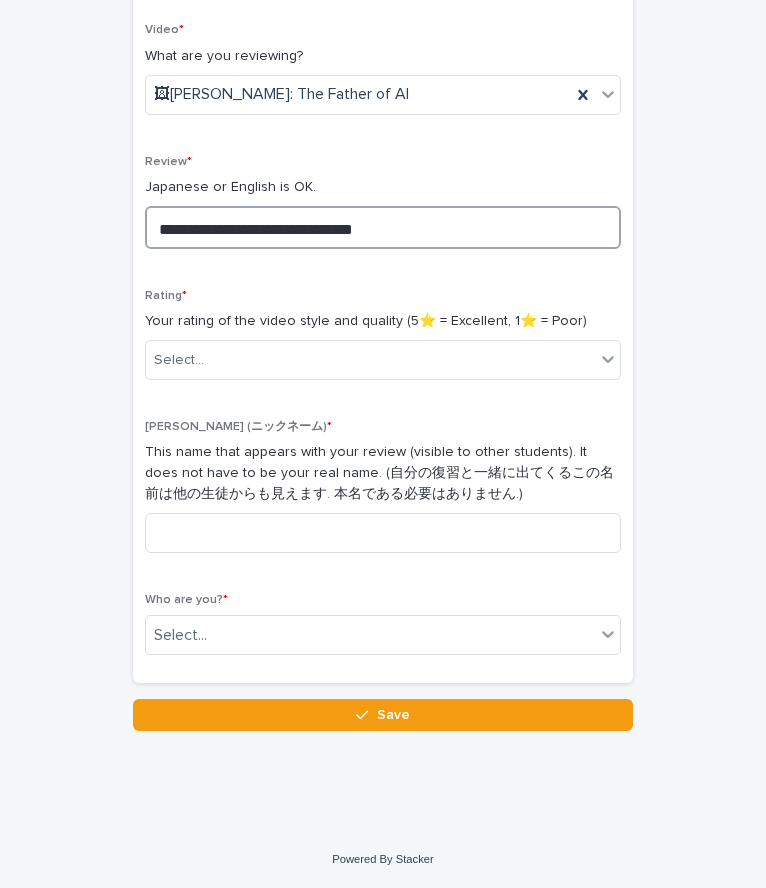 click on "**********" at bounding box center (383, 227) 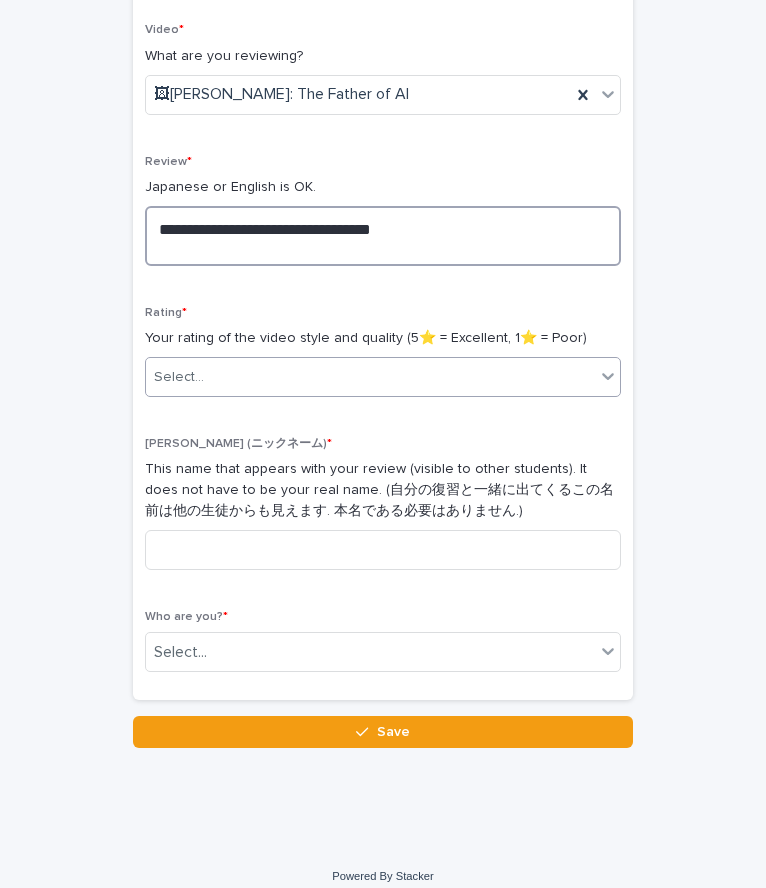 type on "**********" 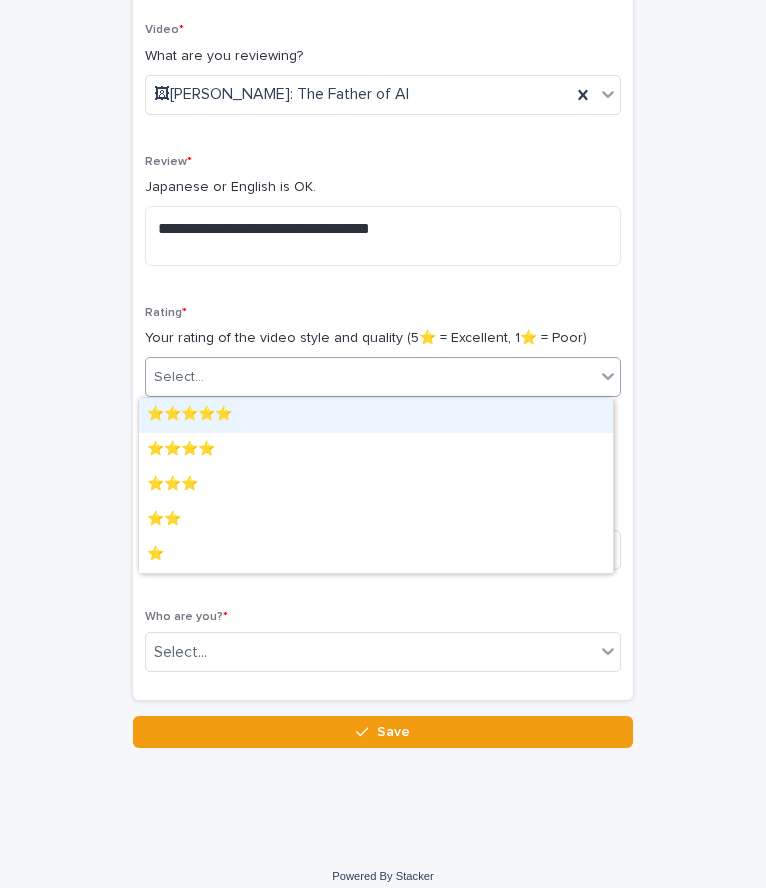 click on "Select..." at bounding box center (383, 377) 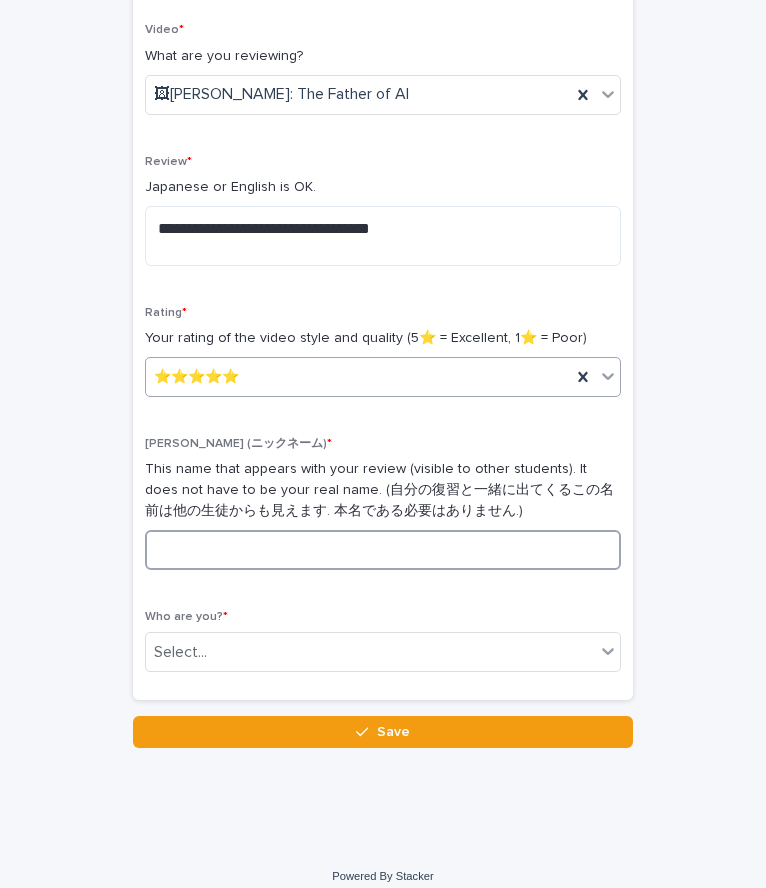 click at bounding box center (383, 550) 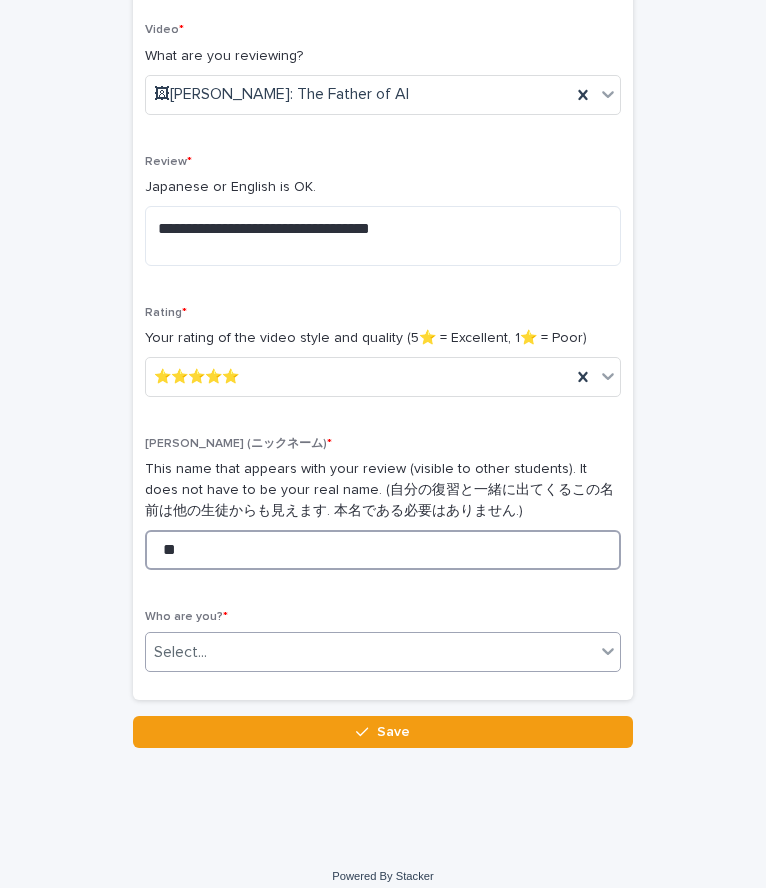 type on "**" 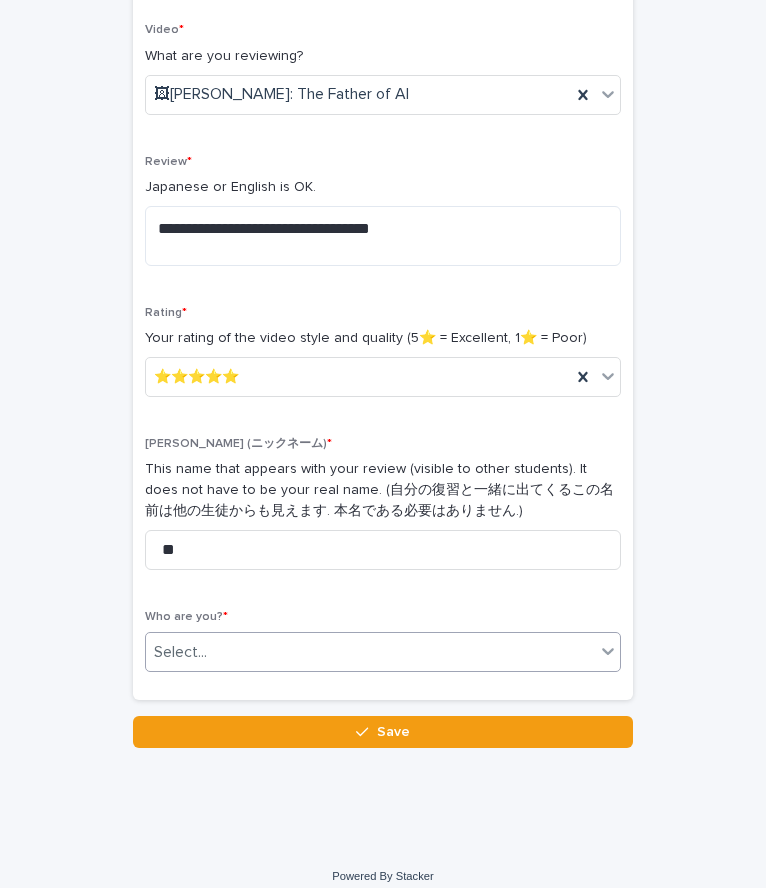 click on "Select..." at bounding box center [383, 652] 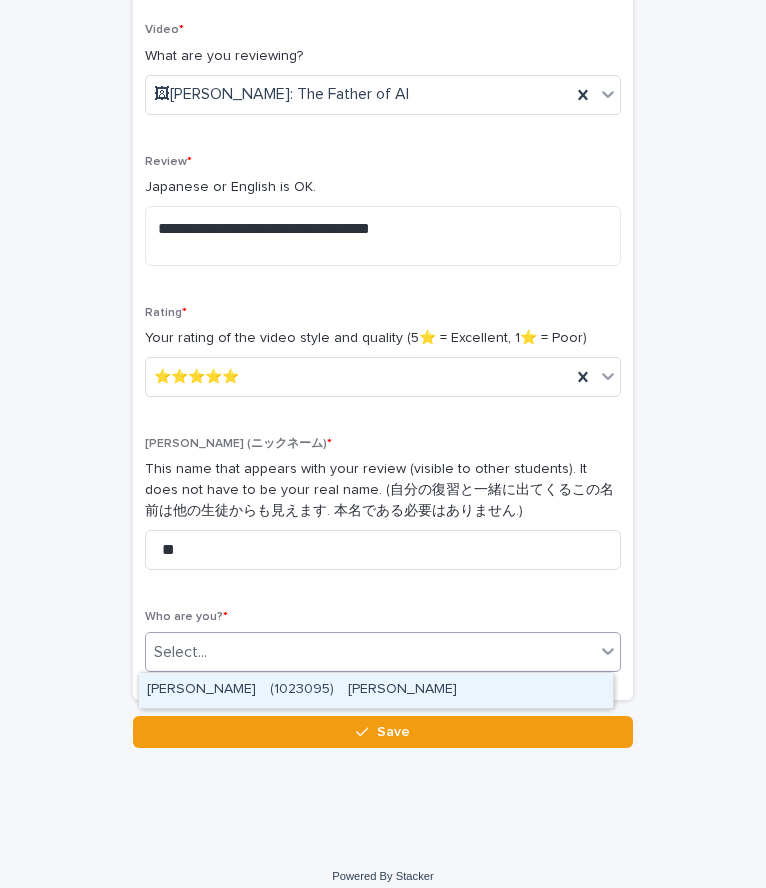 click on "[PERSON_NAME]　(1023095)　[PERSON_NAME]" at bounding box center (376, 690) 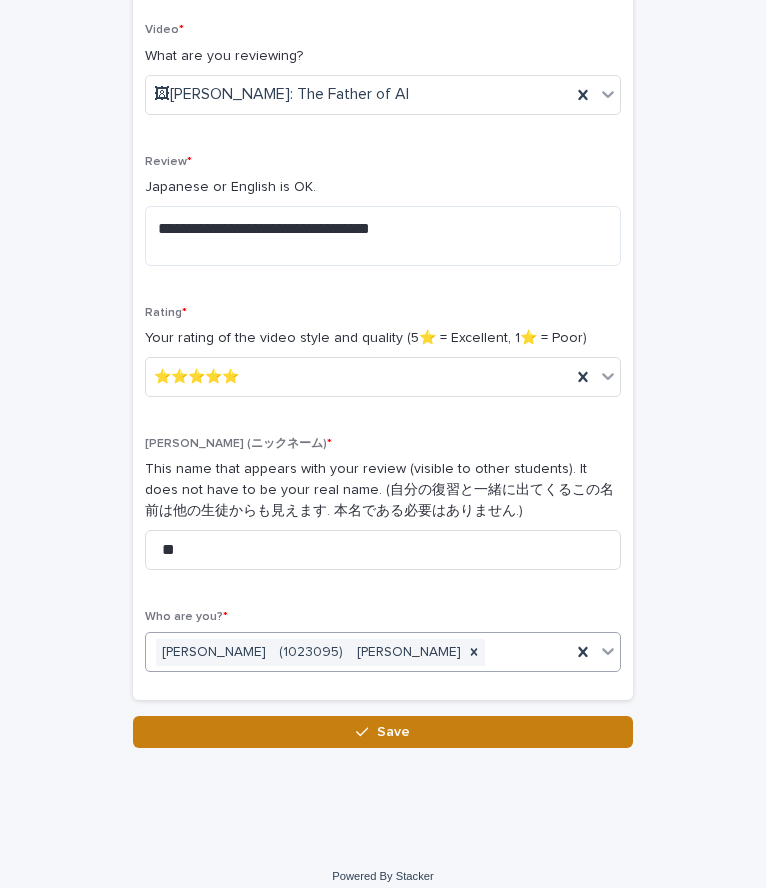click on "Save" at bounding box center (383, 732) 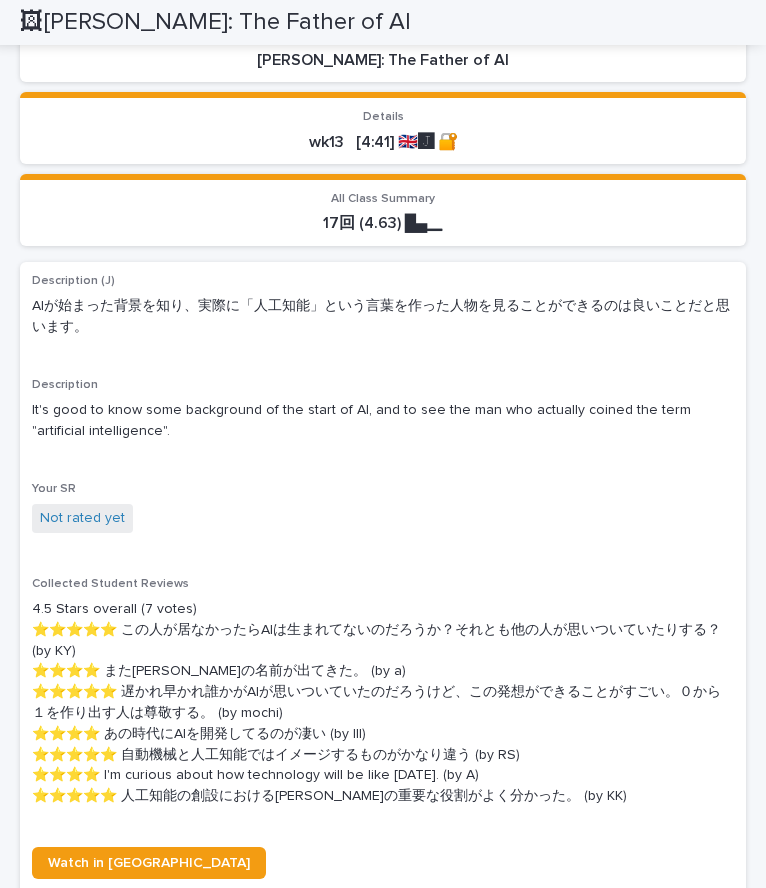 scroll, scrollTop: 442, scrollLeft: 0, axis: vertical 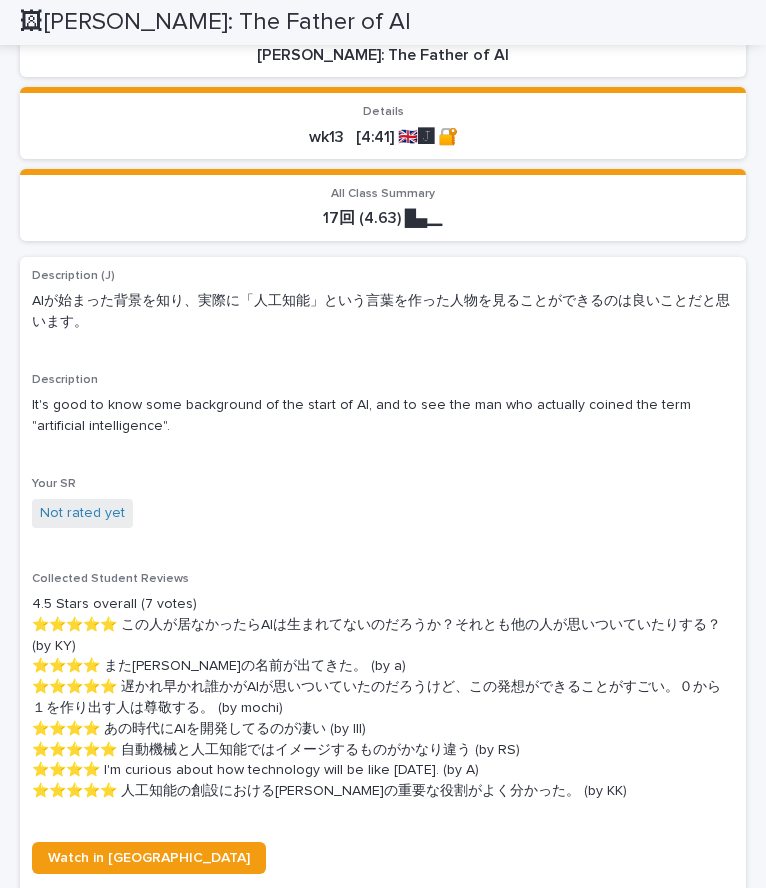click on "Not rated yet" at bounding box center [82, 513] 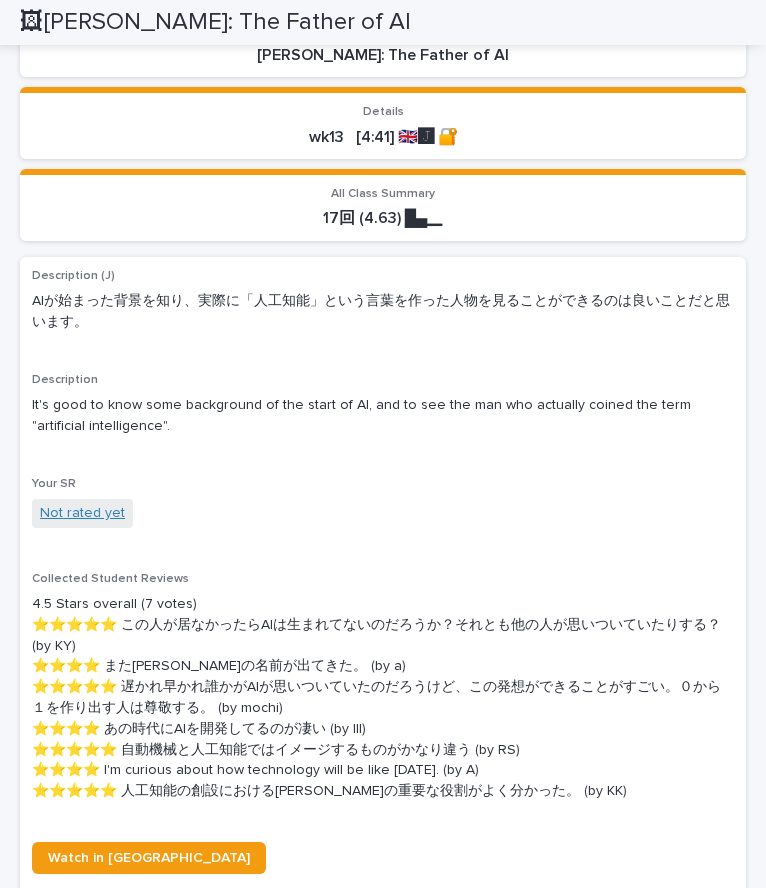 click on "Not rated yet" at bounding box center (82, 513) 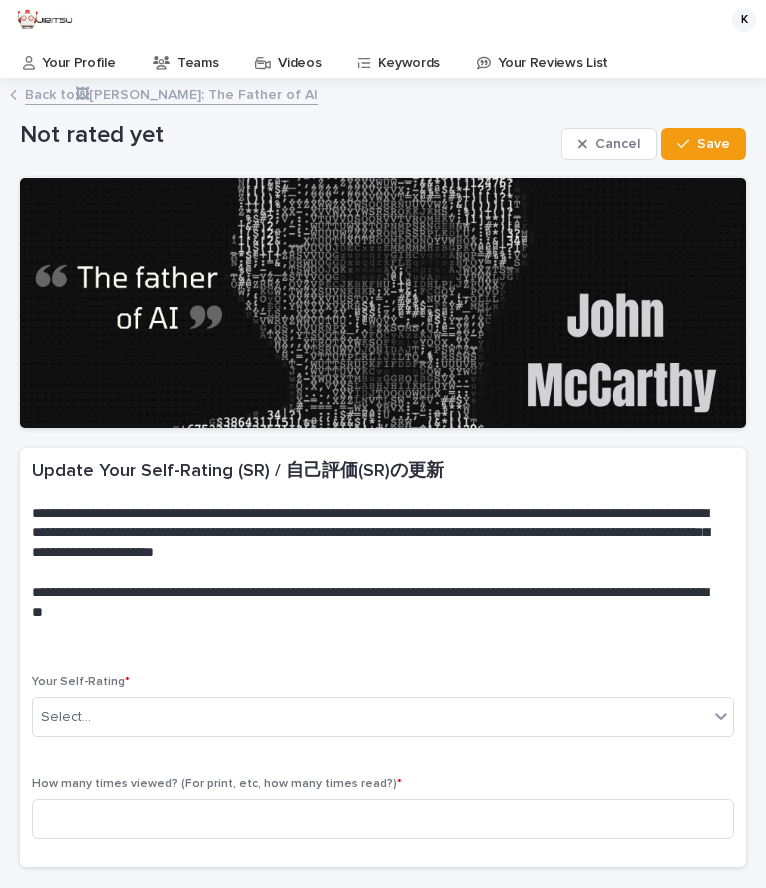 scroll, scrollTop: 152, scrollLeft: 0, axis: vertical 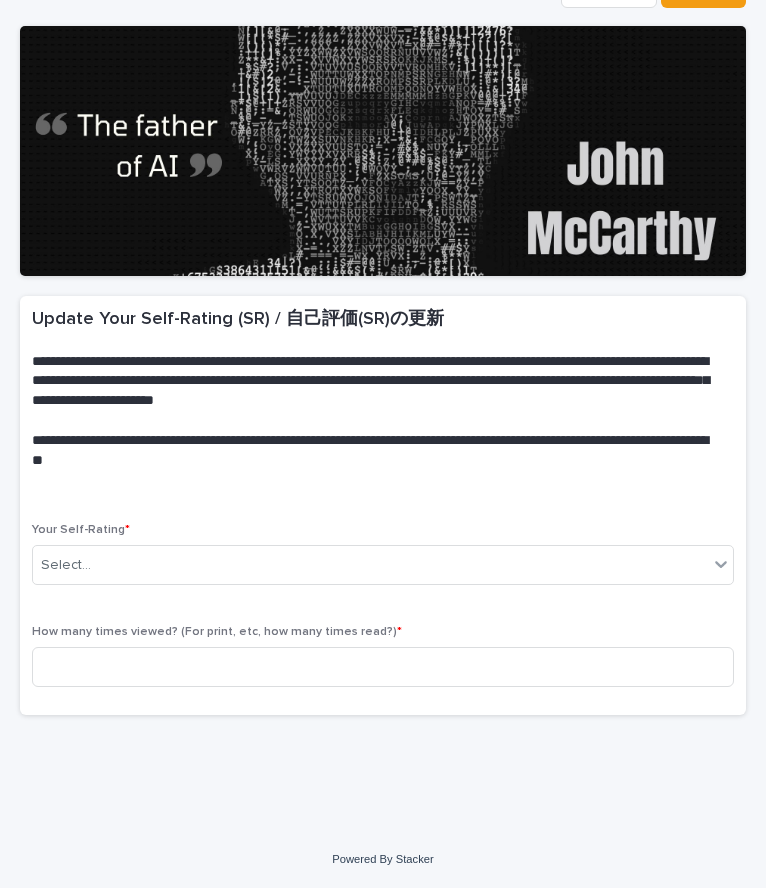 click on "Your Self-Rating * Select..." at bounding box center (383, 562) 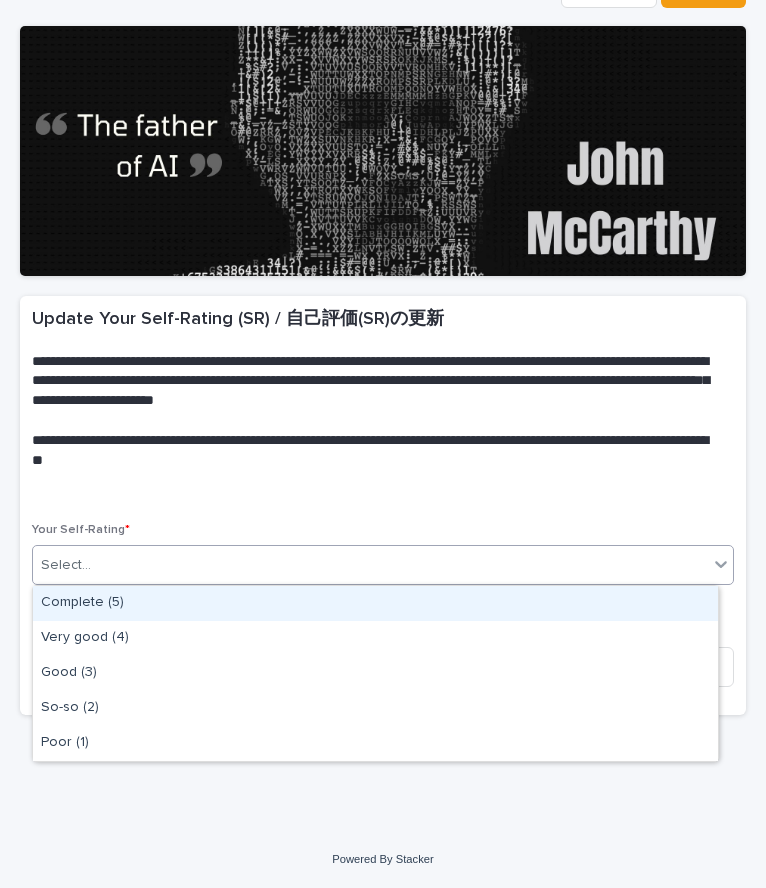 click on "Select..." at bounding box center (370, 565) 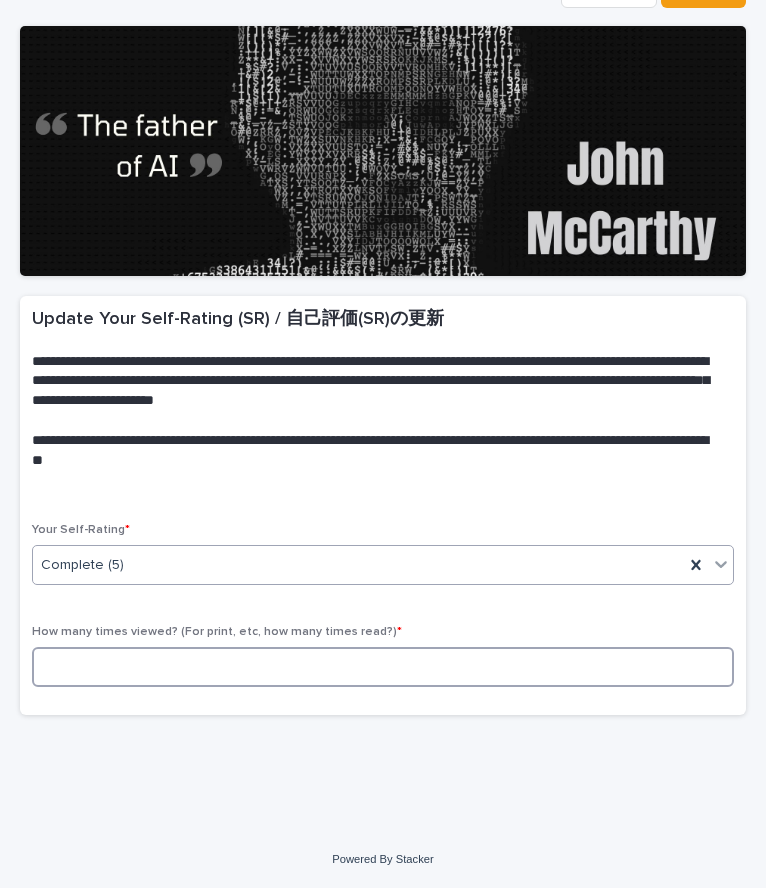 click at bounding box center [383, 667] 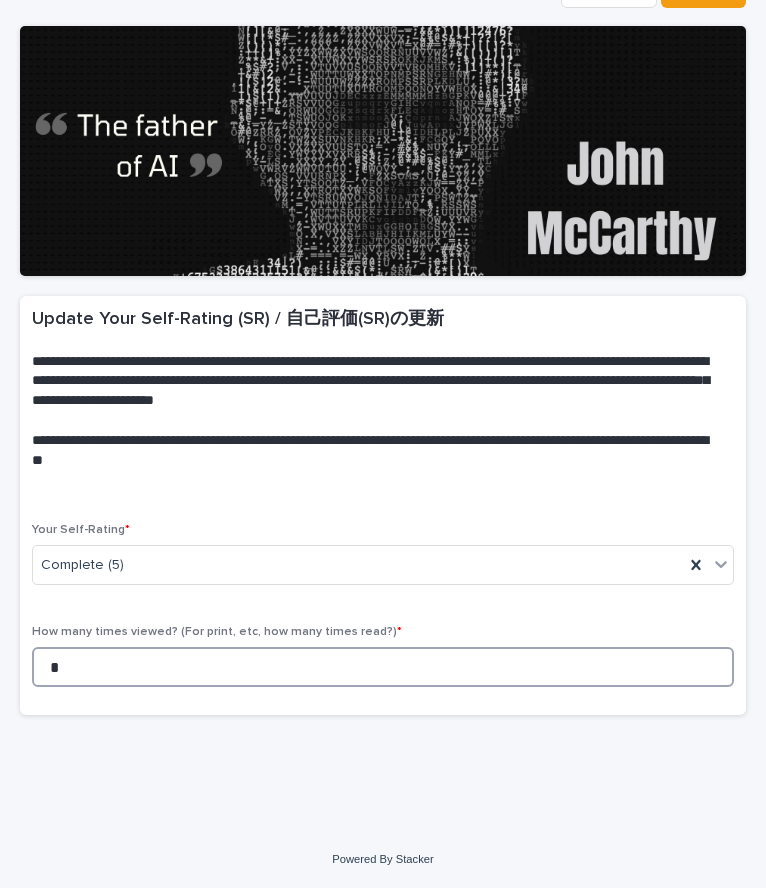 scroll, scrollTop: 0, scrollLeft: 0, axis: both 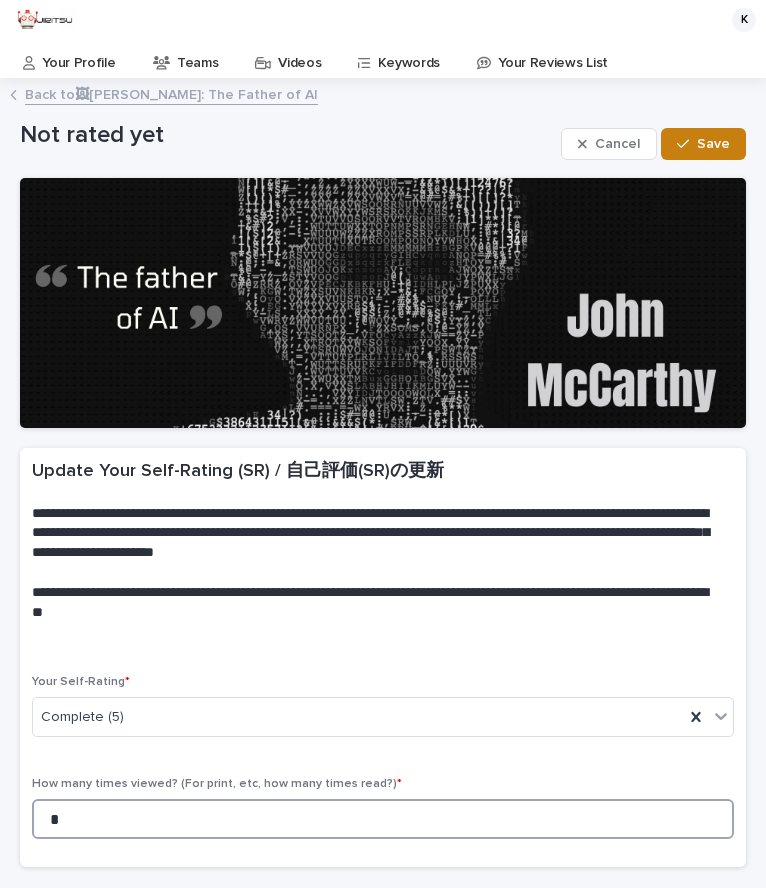 type on "*" 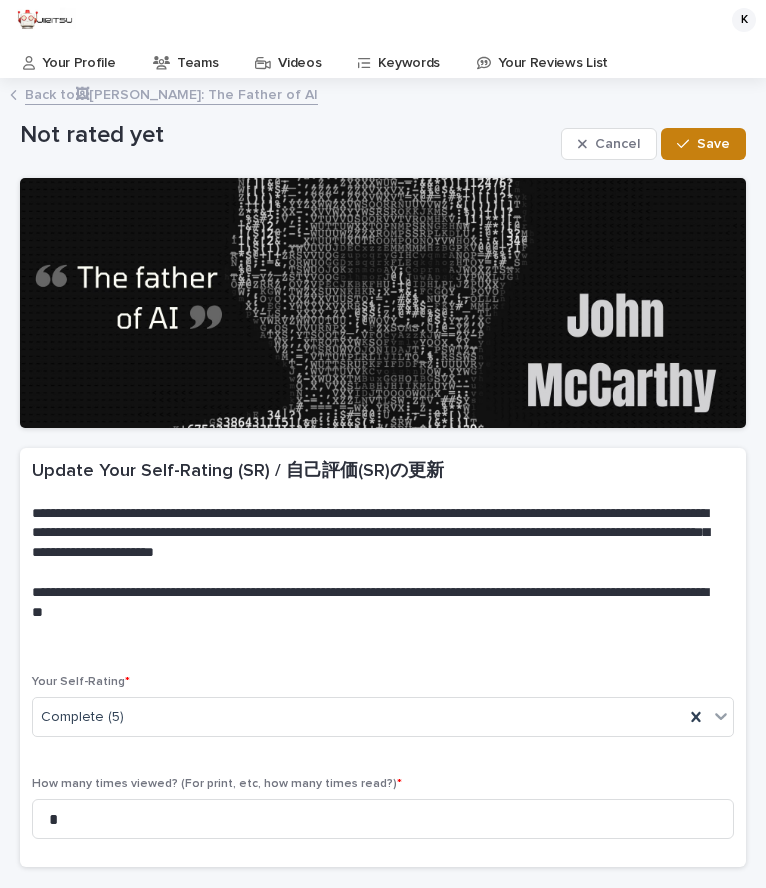 click on "Save" at bounding box center (713, 144) 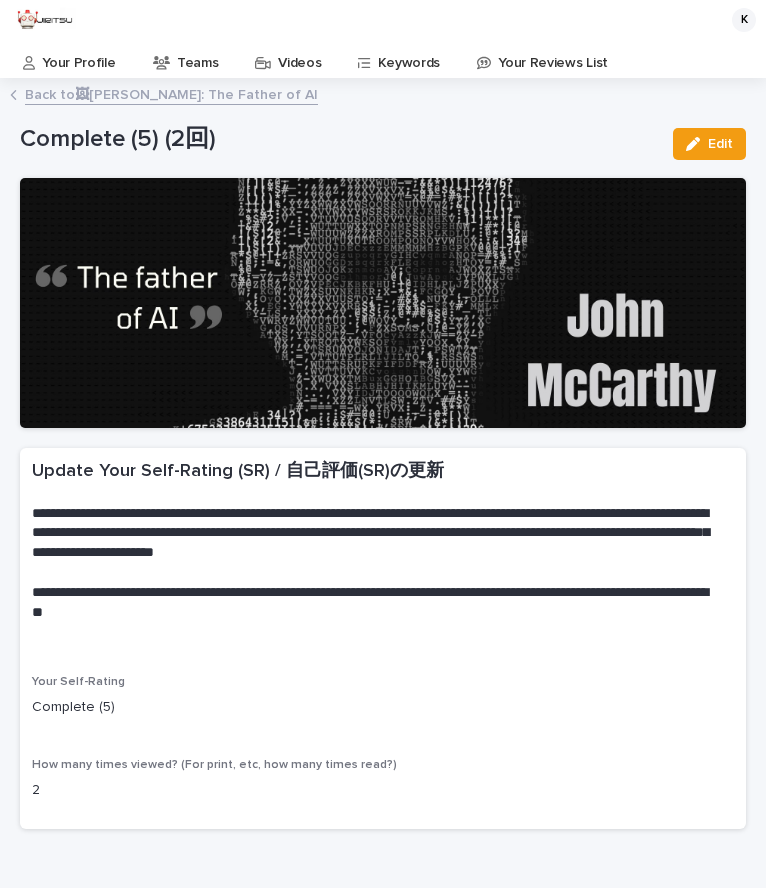 click on "Back to  🖼[PERSON_NAME]: The Father of AI" at bounding box center [171, 93] 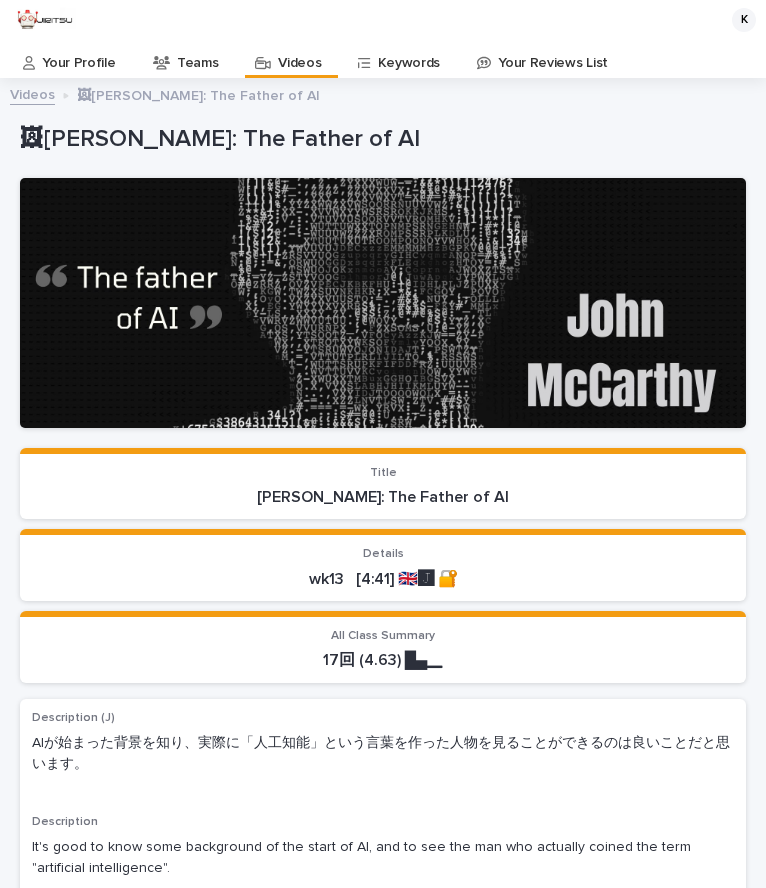 scroll, scrollTop: 40, scrollLeft: 0, axis: vertical 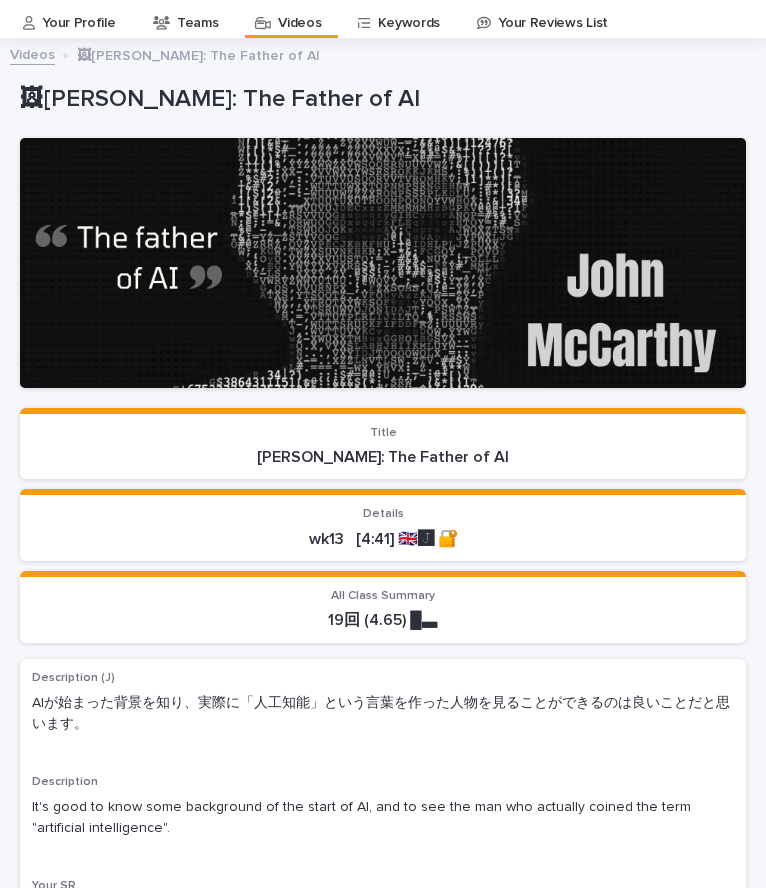 click on "Videos" at bounding box center [32, 53] 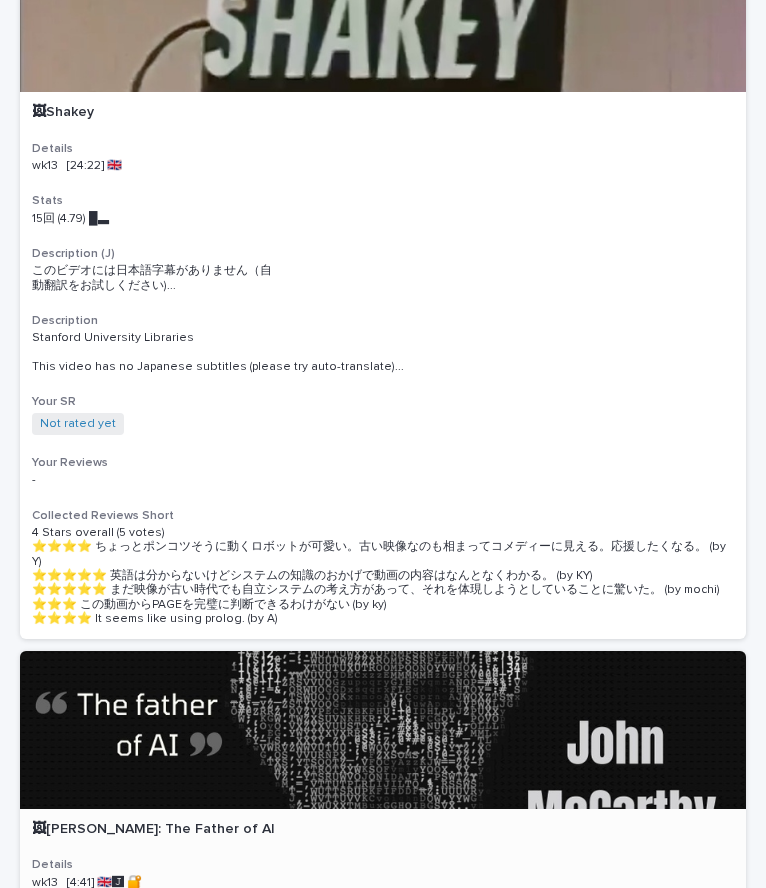 scroll, scrollTop: 262, scrollLeft: 0, axis: vertical 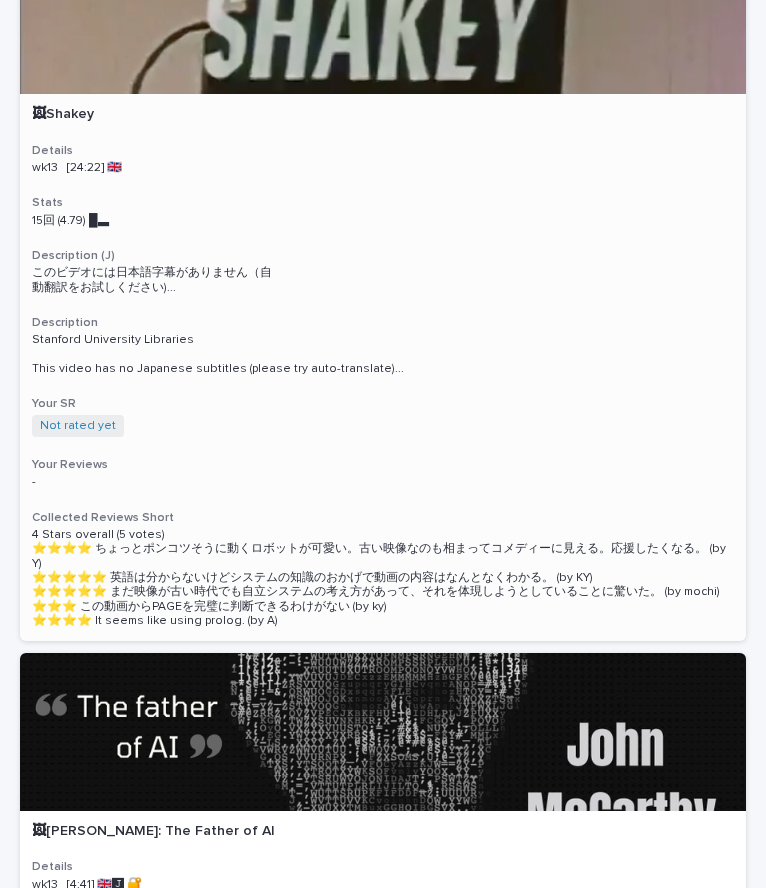 click on "🖼Shakey Details wk13   [24:22] 🇬🇧 Stats 15回 (4.79) █▃　　　 Description (J) このビデオには日本語字幕がありません（自
動翻訳をお試しください)
... Description Stanford University Libraries
This video has no Japanese subtitles (please try auto-translate) ... Your SR Not rated yet   + 0 Your Reviews - Collected Reviews Short" at bounding box center (383, 367) 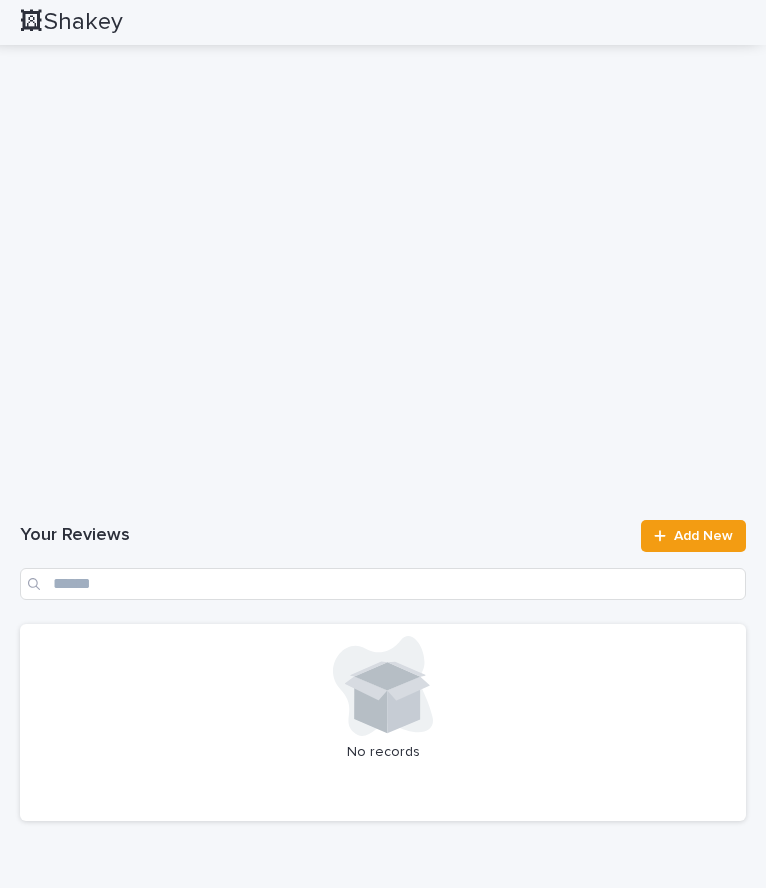 scroll, scrollTop: 1873, scrollLeft: 0, axis: vertical 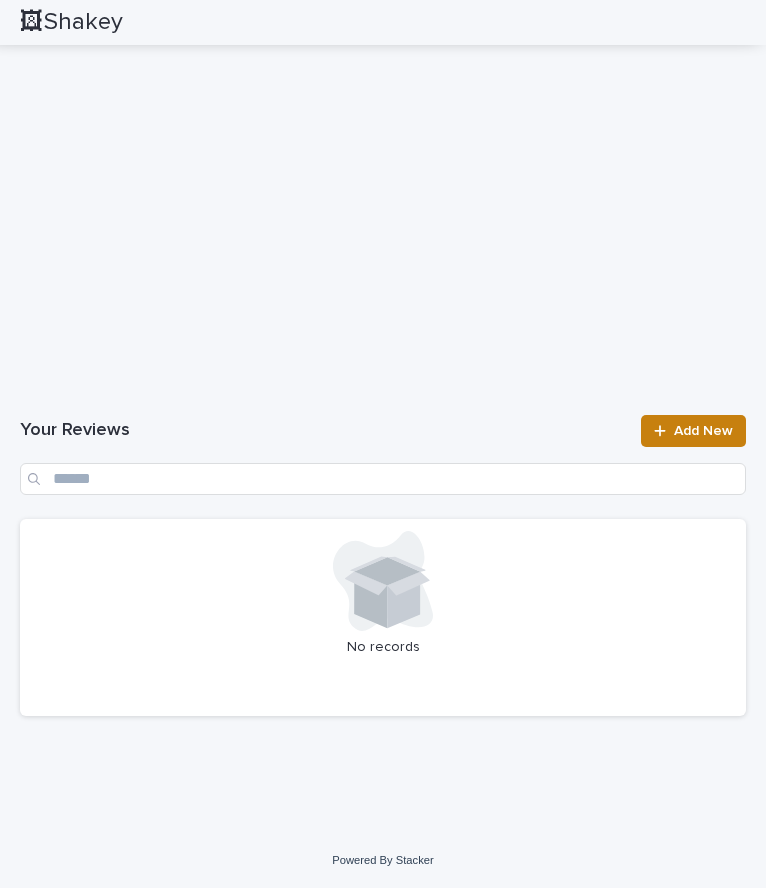 click 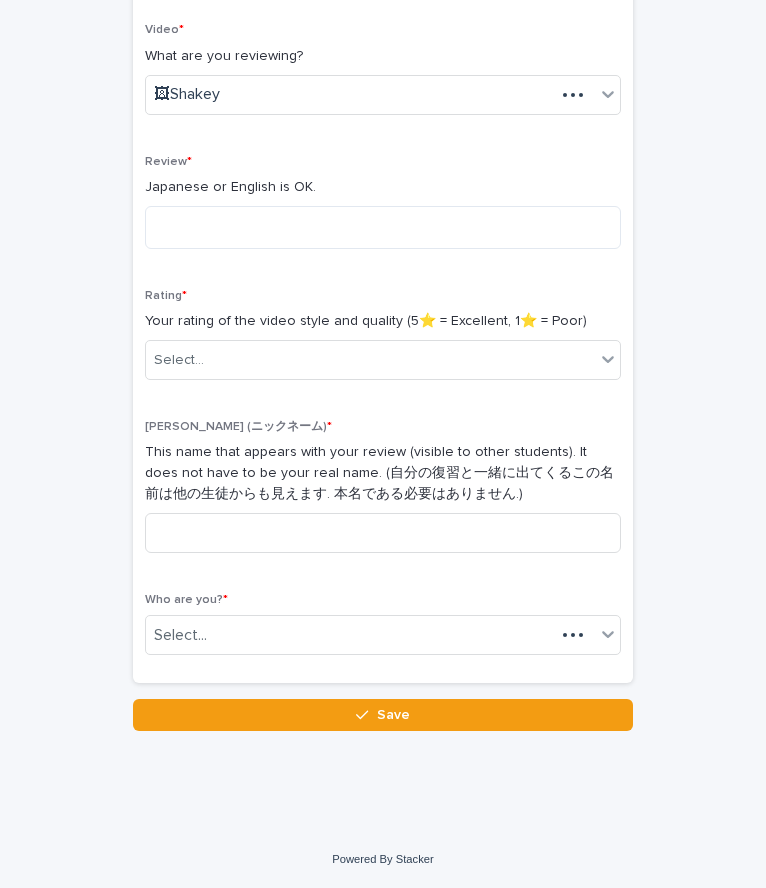 scroll, scrollTop: 321, scrollLeft: 0, axis: vertical 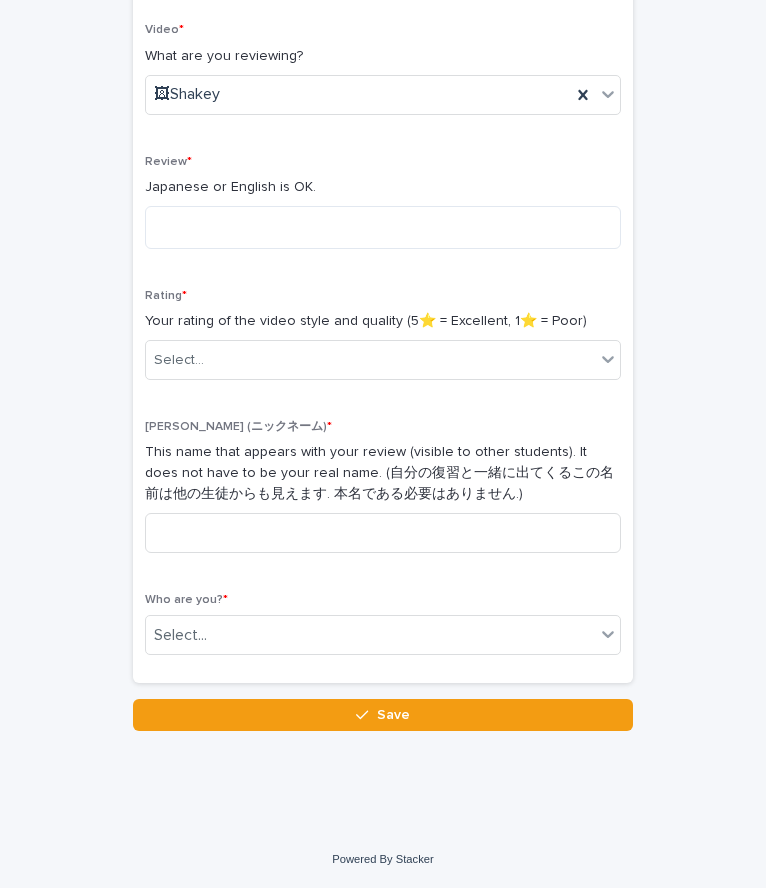 click on "Review * Japanese or English is OK." at bounding box center [383, 210] 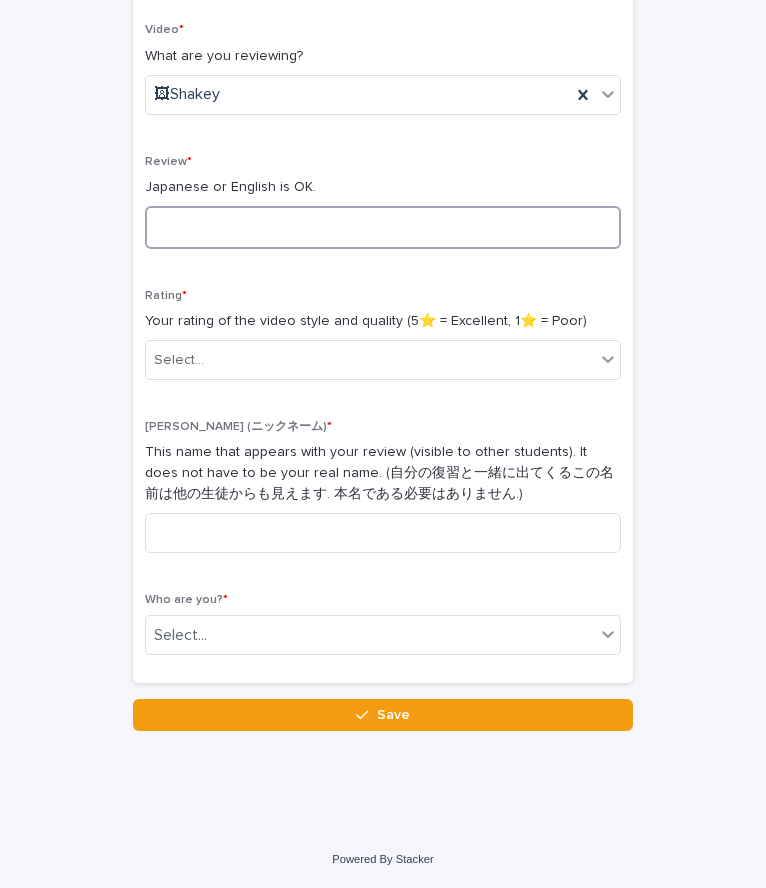 click at bounding box center [383, 227] 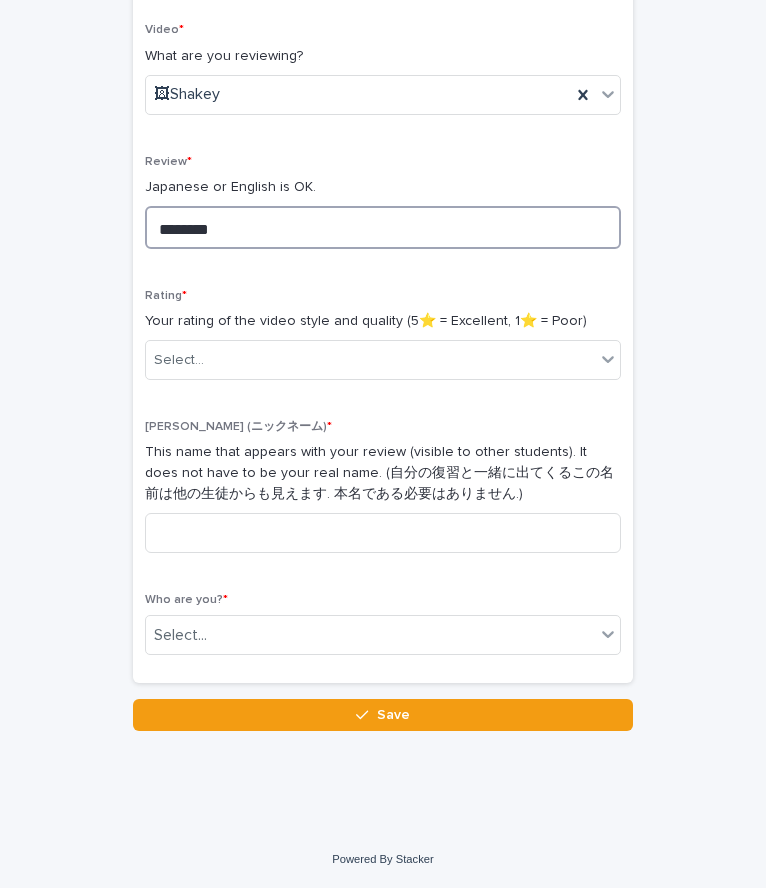 click on "********" at bounding box center [383, 227] 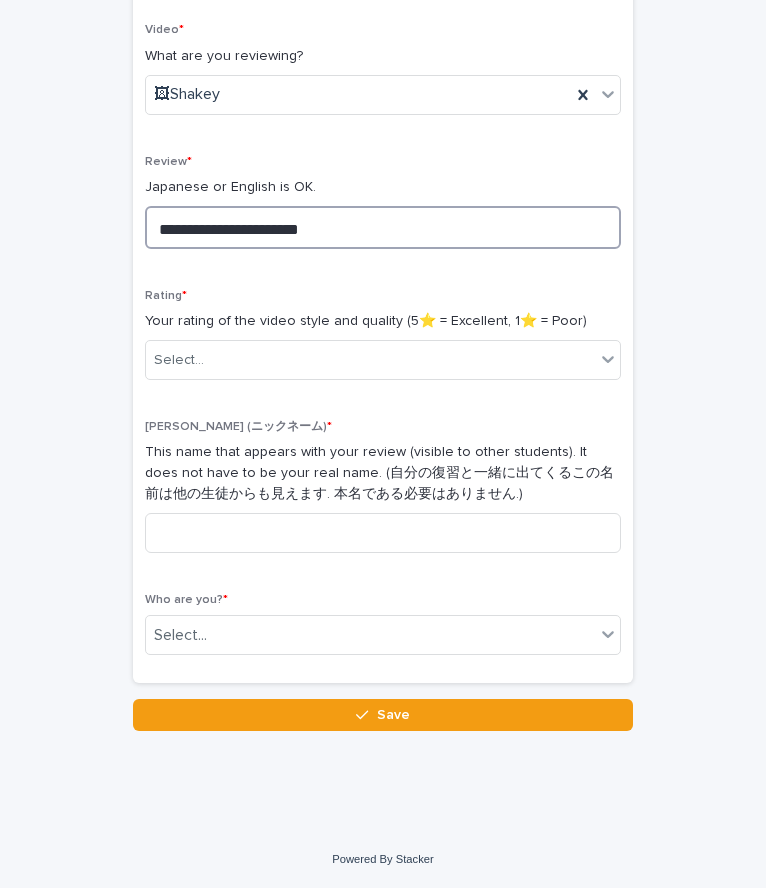 click on "**********" at bounding box center (383, 227) 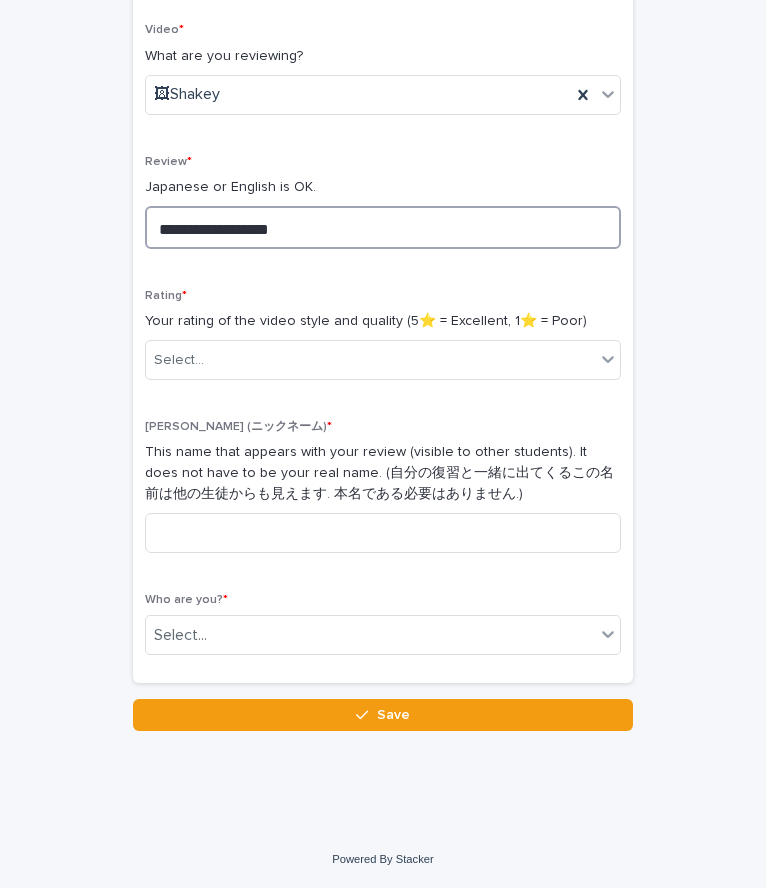 paste on "**********" 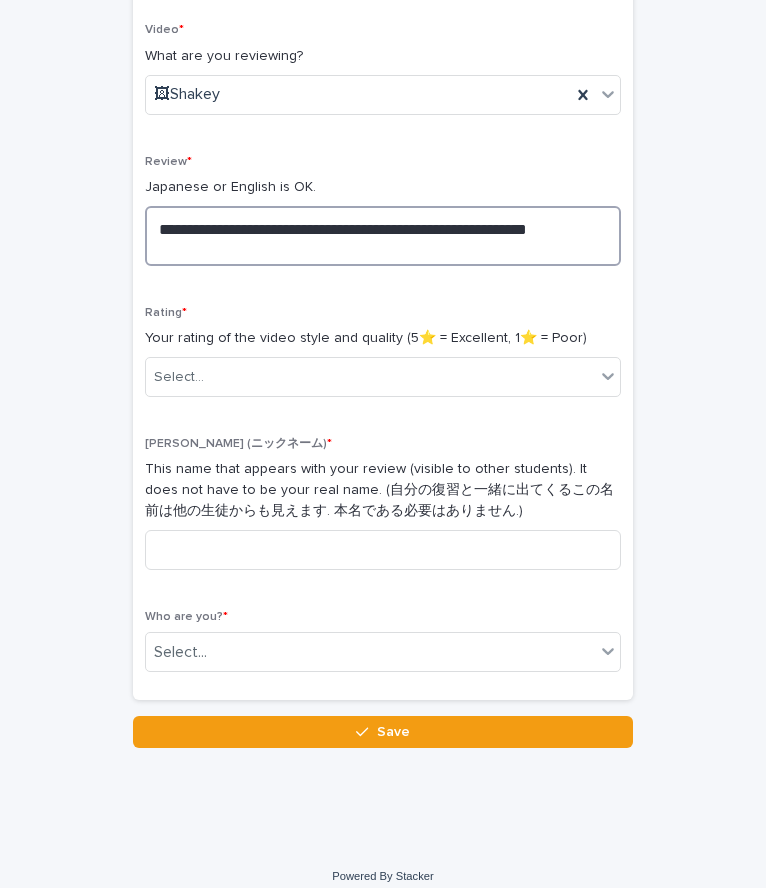 click on "**********" at bounding box center (383, 236) 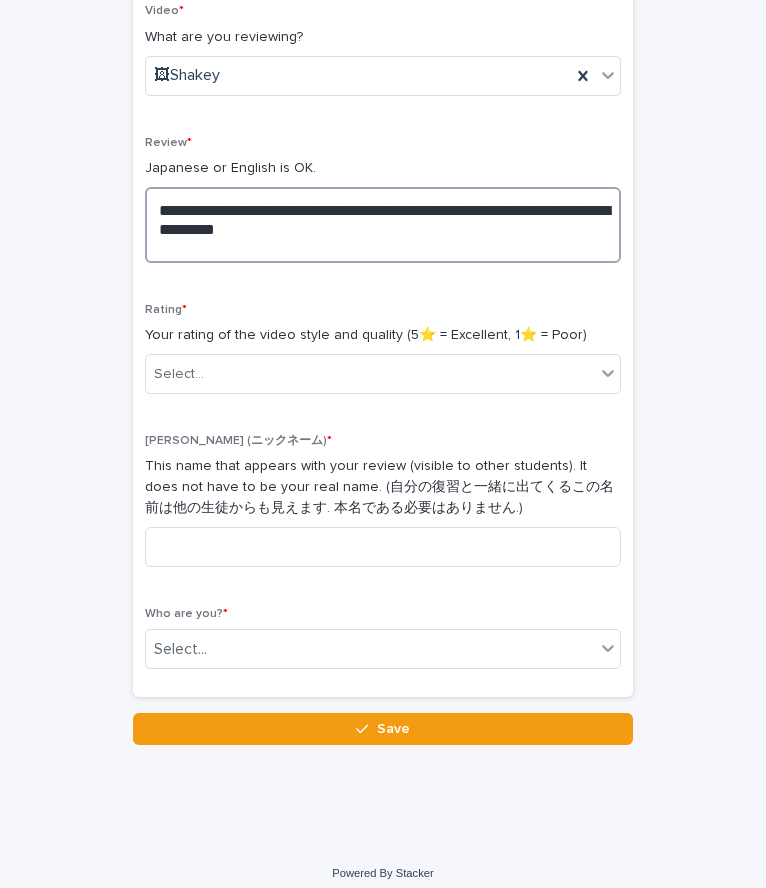 scroll, scrollTop: 347, scrollLeft: 0, axis: vertical 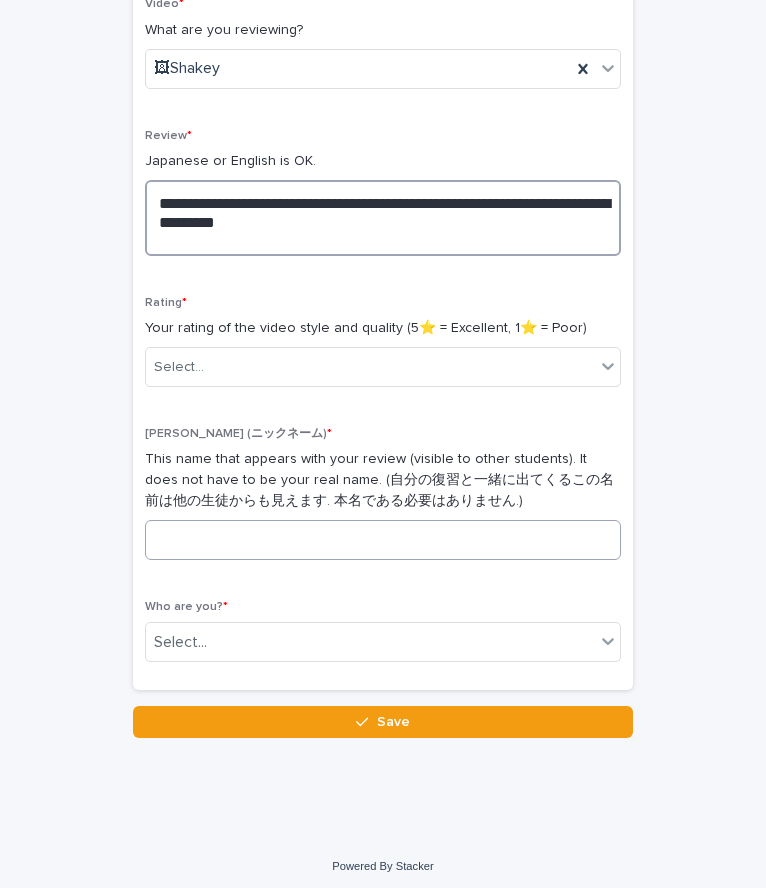 type on "**********" 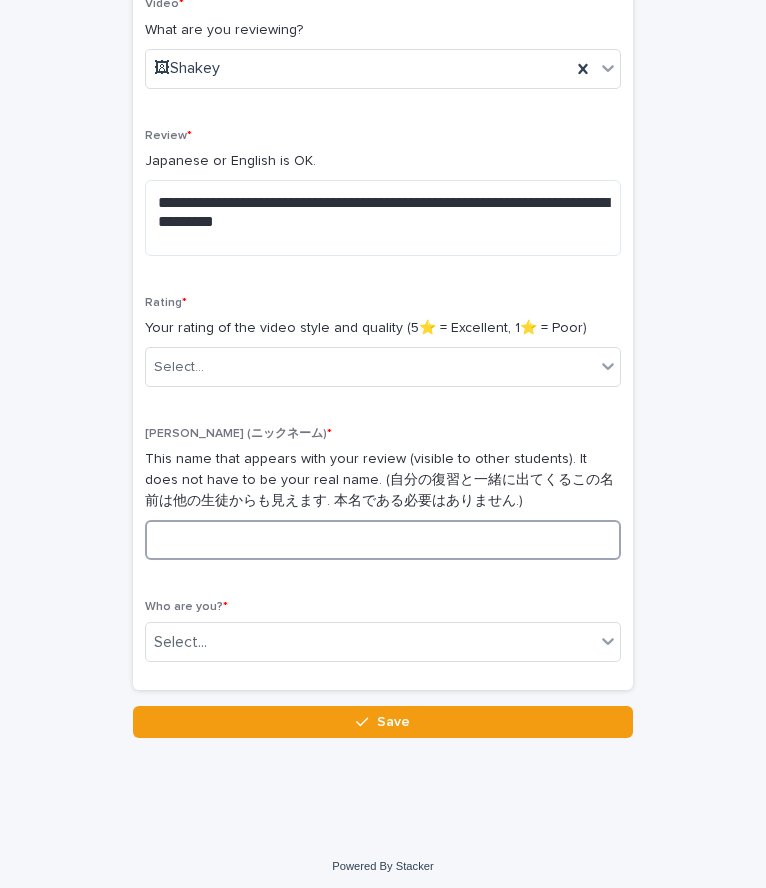 drag, startPoint x: 446, startPoint y: 546, endPoint x: 349, endPoint y: 532, distance: 98.005104 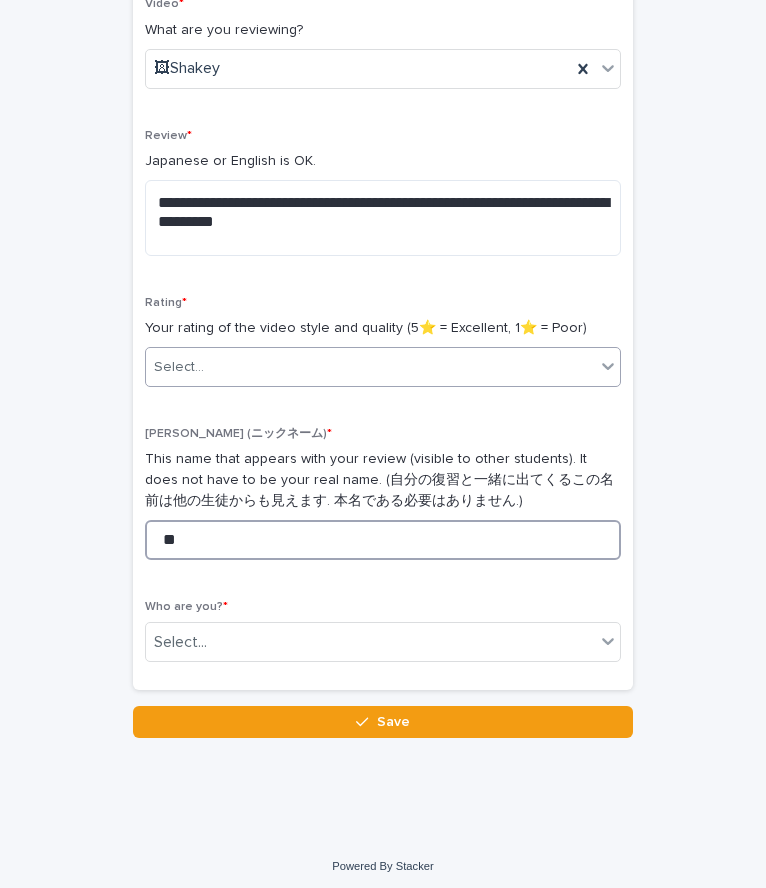 type on "**" 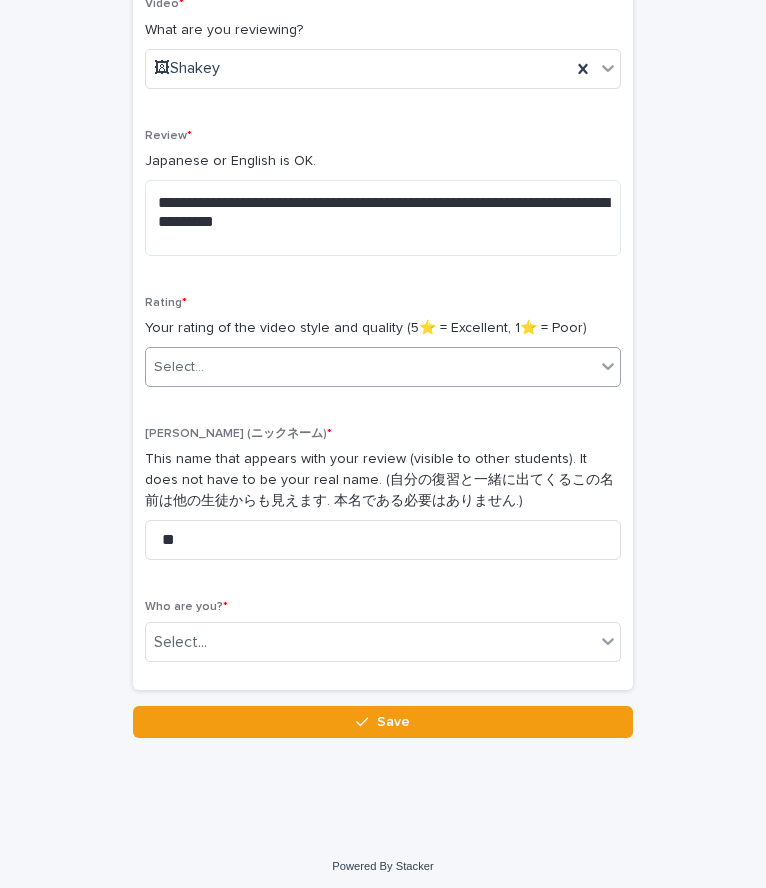 click on "Select..." at bounding box center [370, 367] 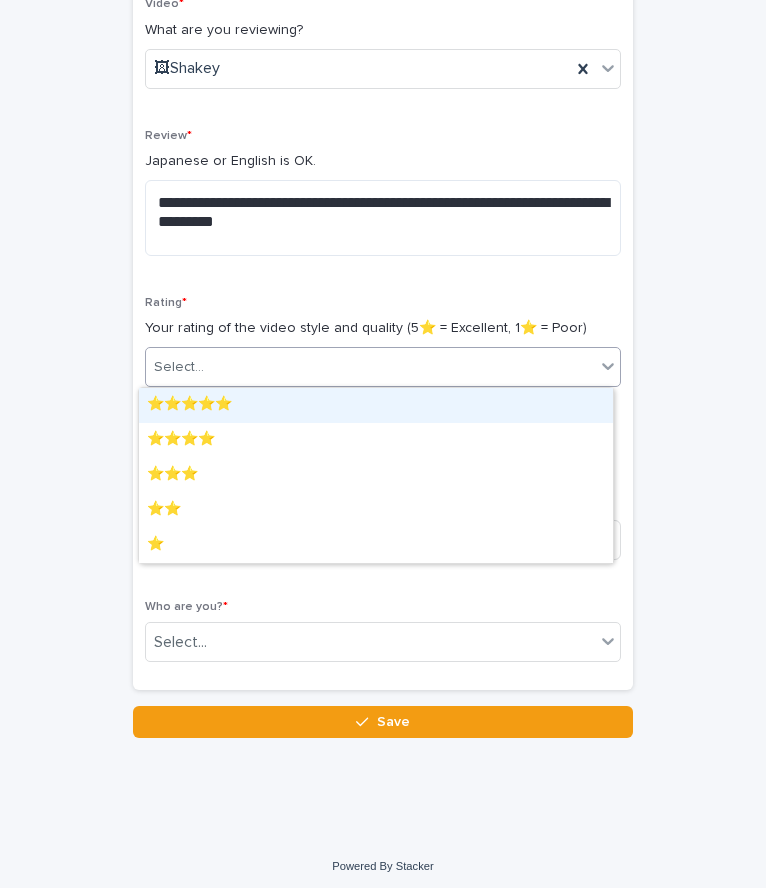 click on "⭐️⭐️⭐️⭐️⭐️" at bounding box center [376, 405] 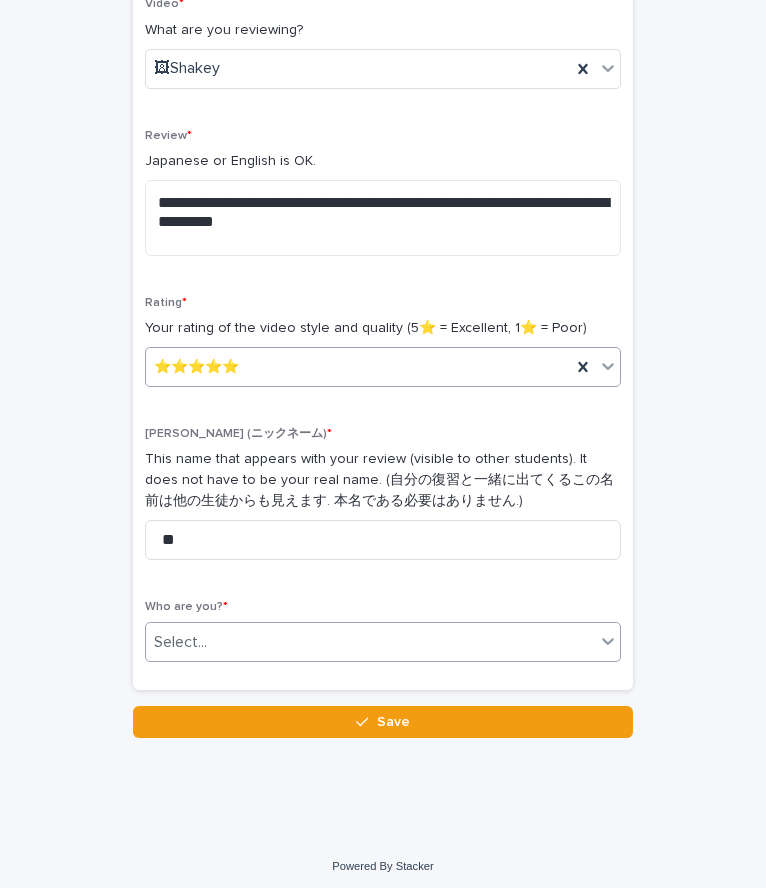click on "Select..." at bounding box center [370, 642] 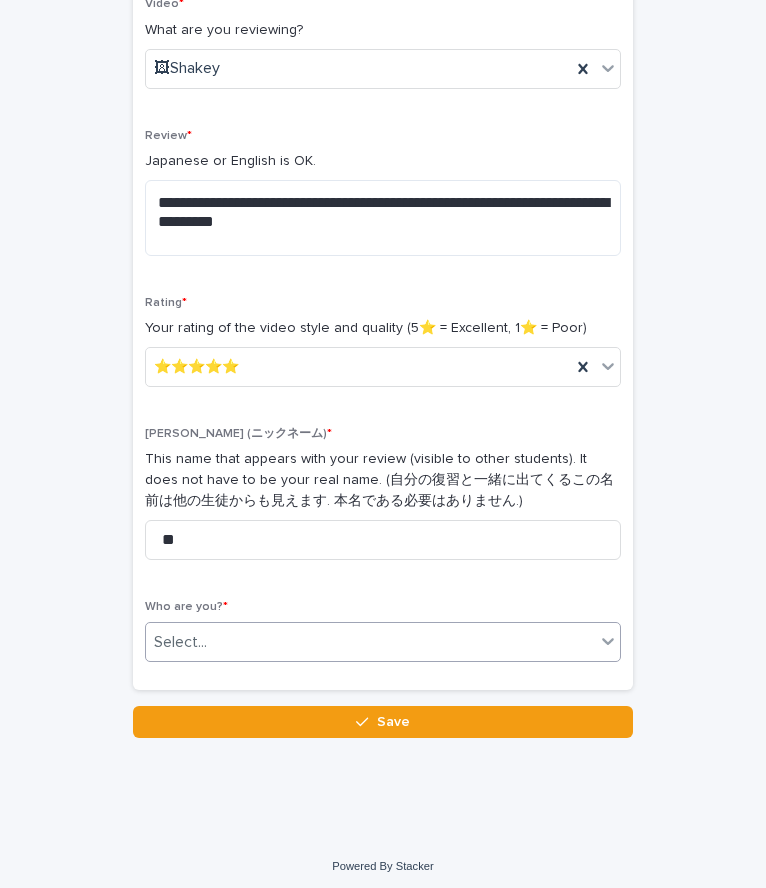 drag, startPoint x: 397, startPoint y: 631, endPoint x: 397, endPoint y: 644, distance: 13 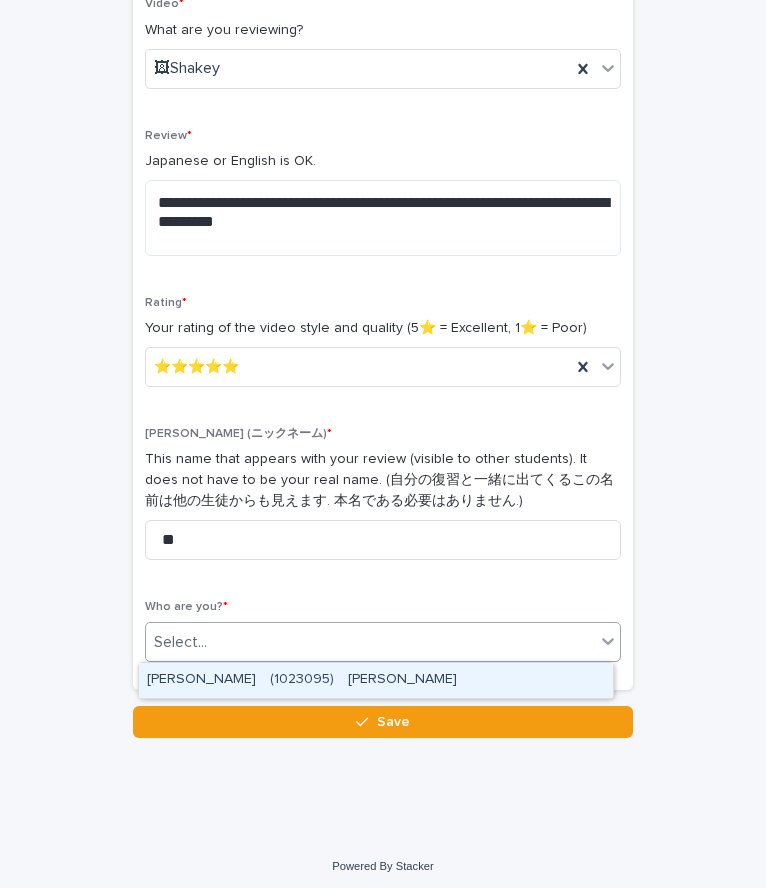 click on "[PERSON_NAME]　(1023095)　[PERSON_NAME]" at bounding box center (376, 680) 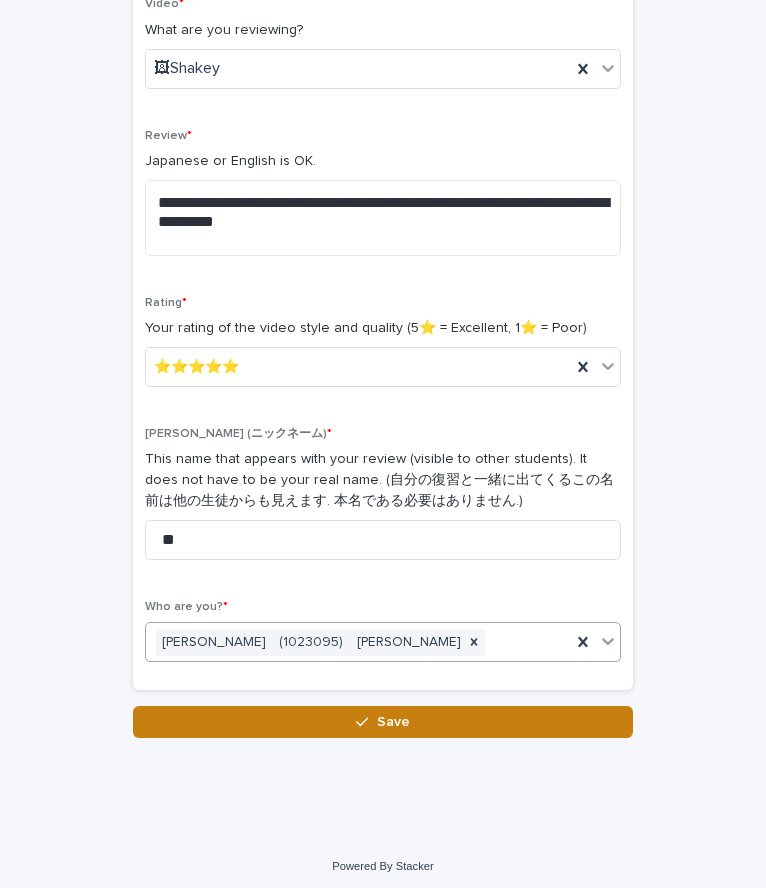 click on "Save" at bounding box center (383, 722) 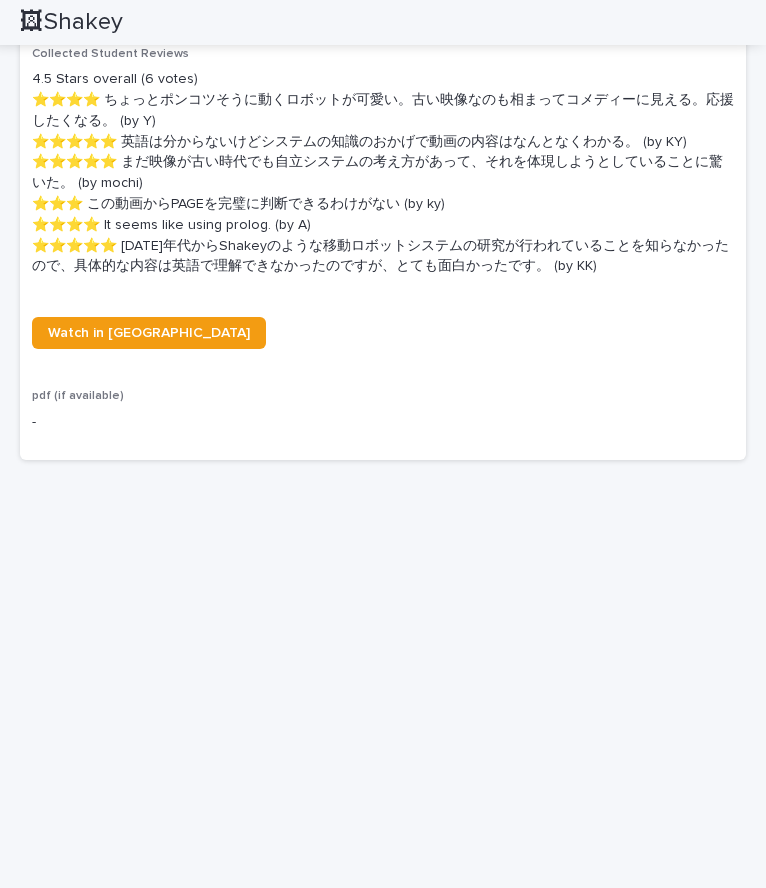 scroll, scrollTop: 1257, scrollLeft: 0, axis: vertical 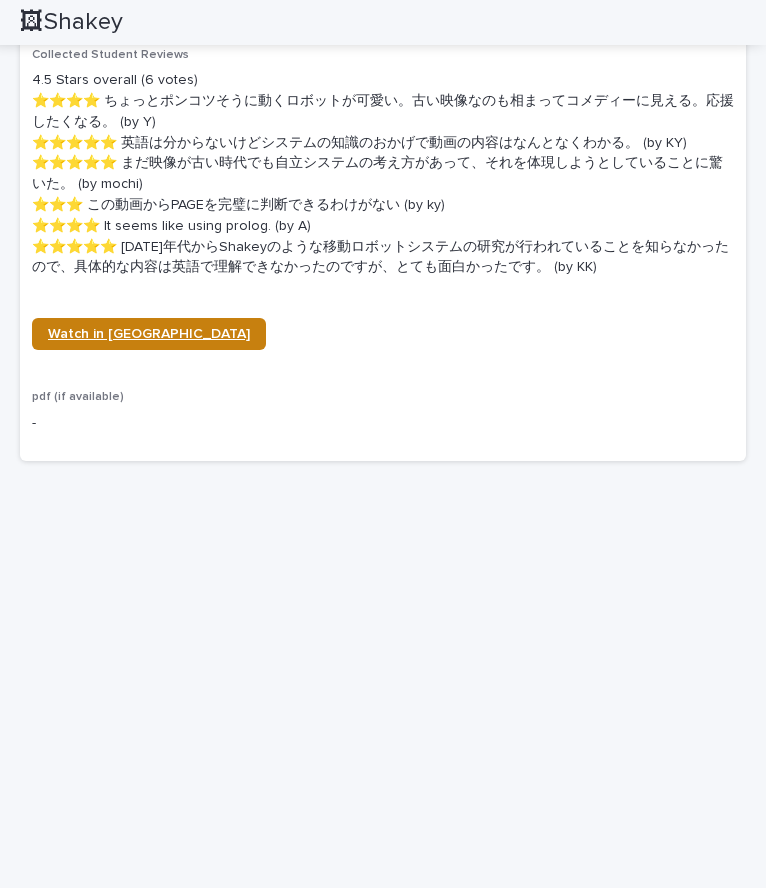 click on "Watch in [GEOGRAPHIC_DATA]" at bounding box center [149, 334] 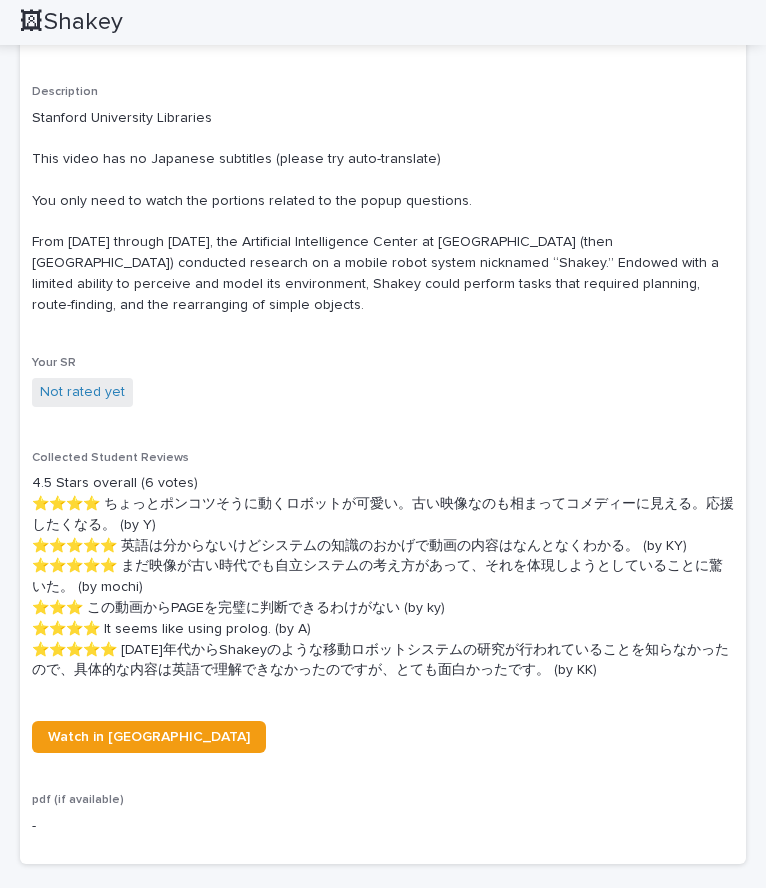 scroll, scrollTop: 853, scrollLeft: 0, axis: vertical 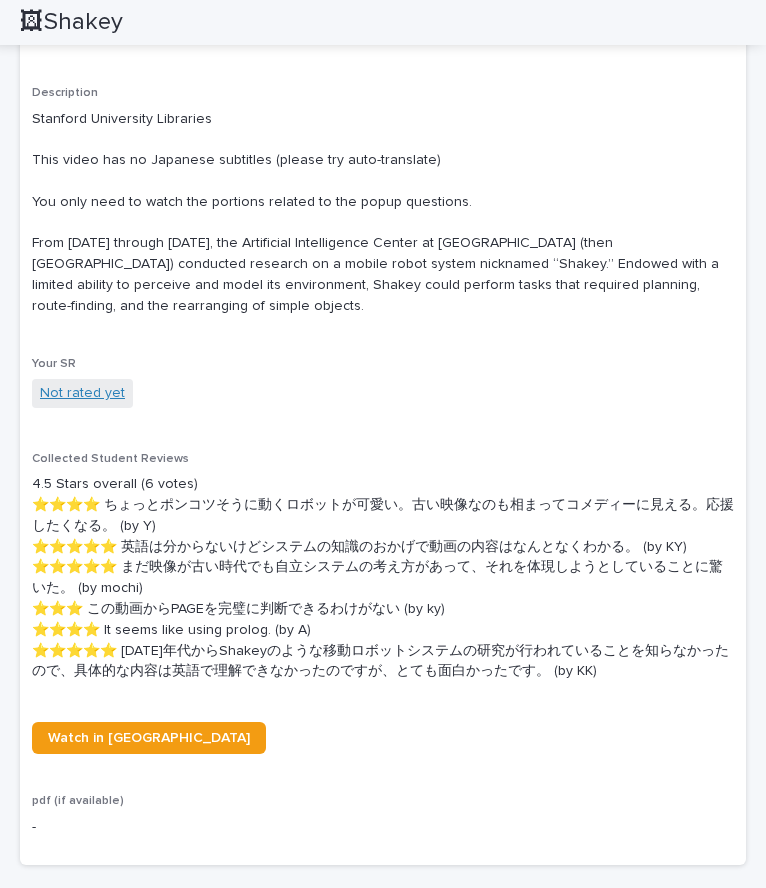 click on "Not rated yet" at bounding box center (82, 393) 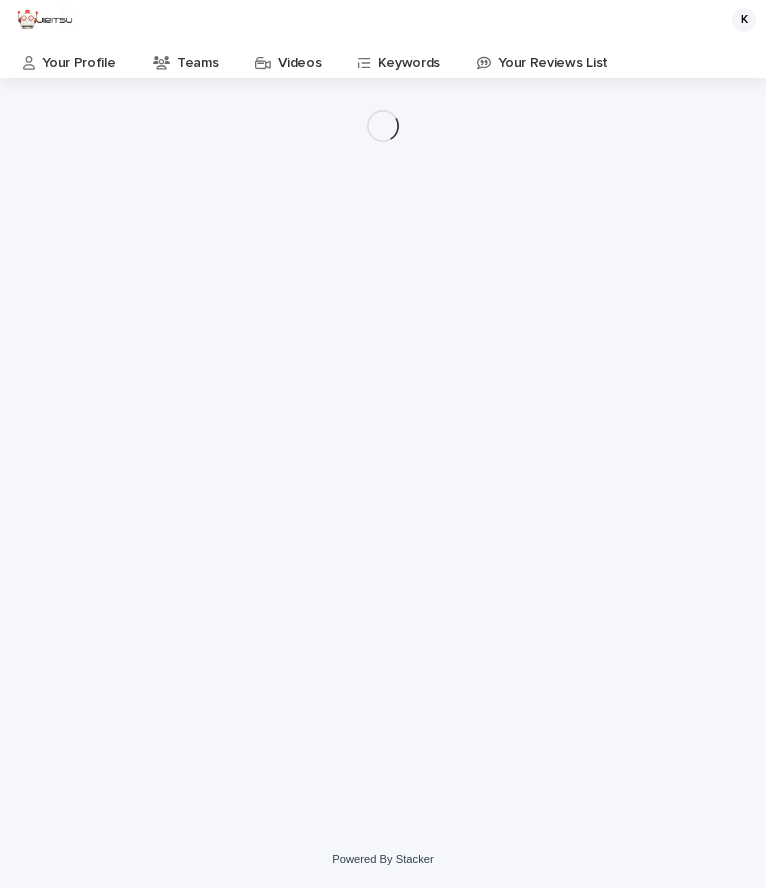 scroll, scrollTop: 0, scrollLeft: 0, axis: both 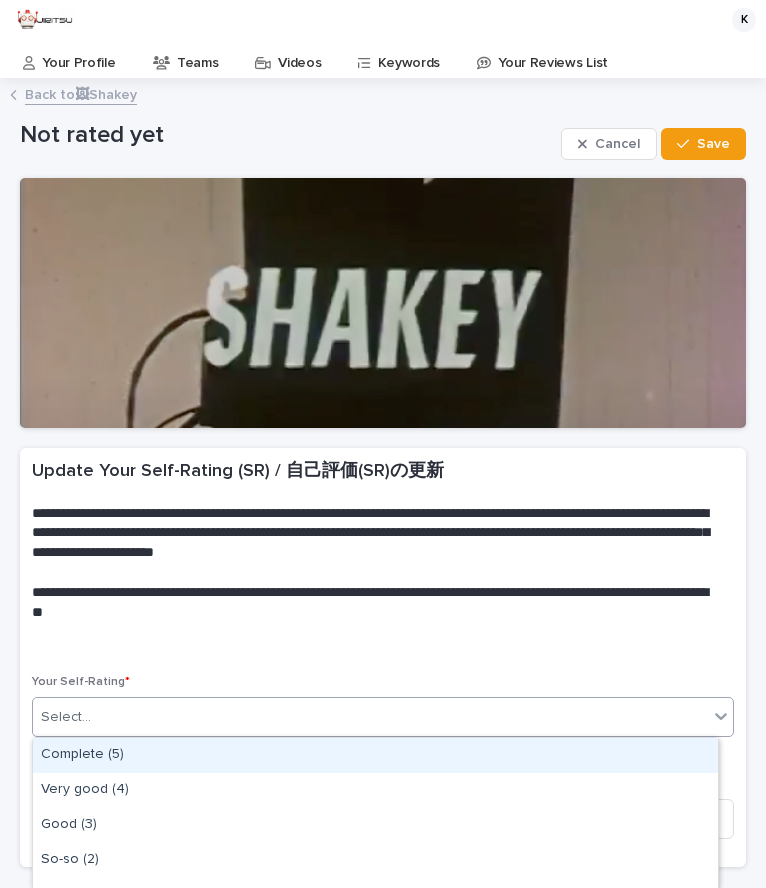 click on "Select..." at bounding box center (370, 717) 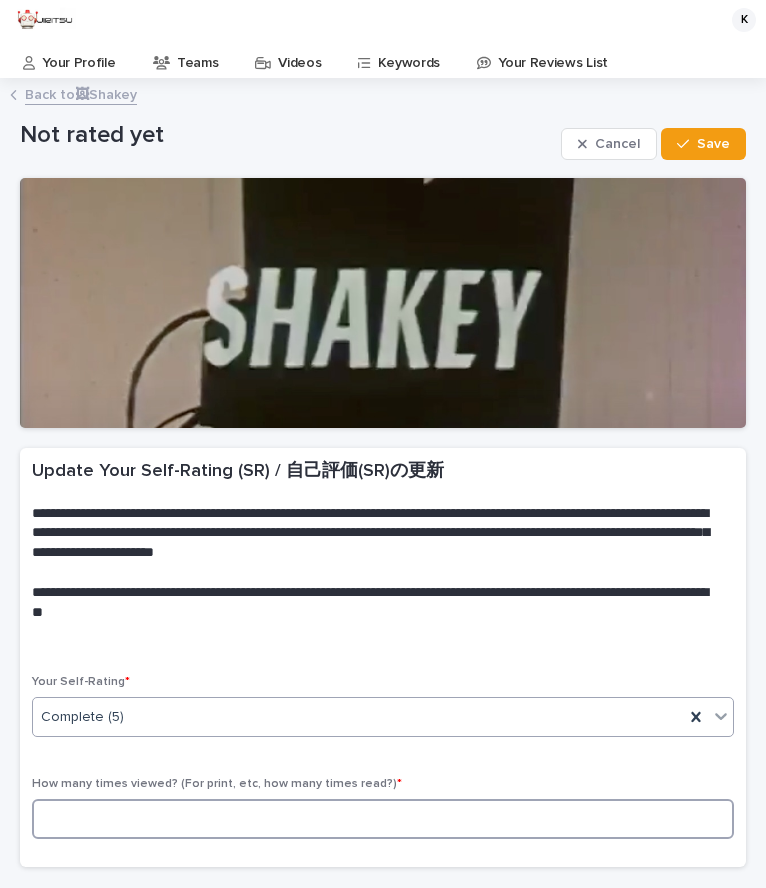 click at bounding box center [383, 819] 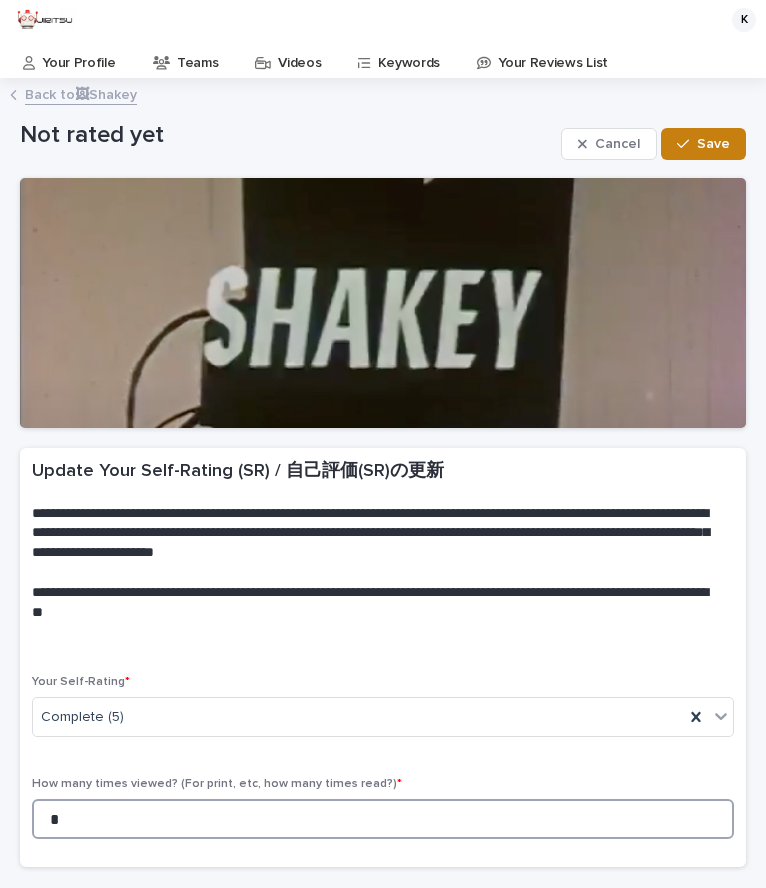 type on "*" 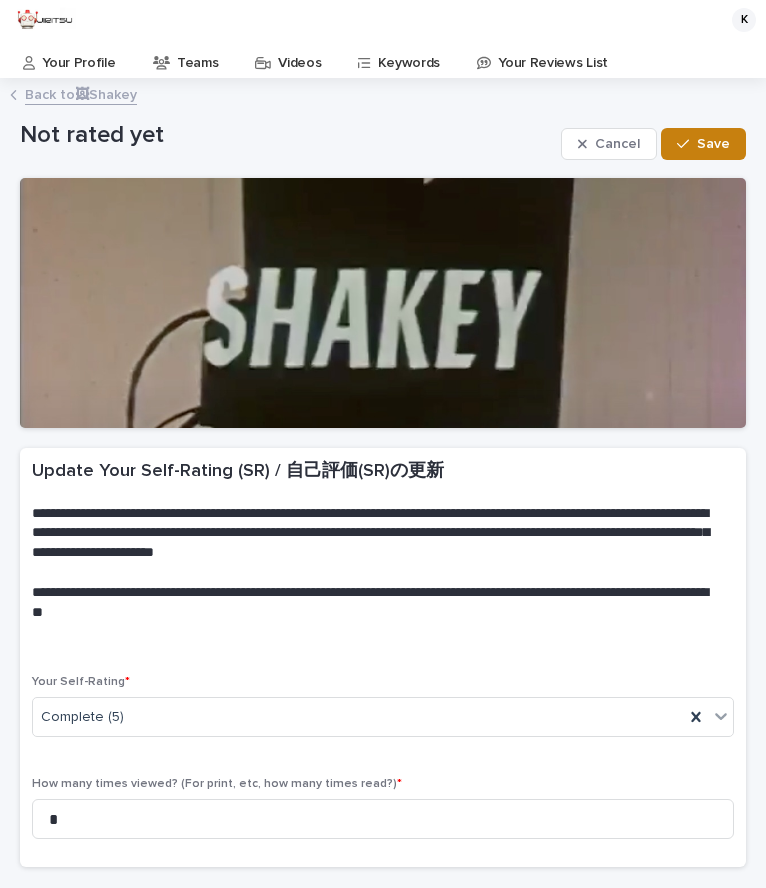 click on "Save" at bounding box center [703, 144] 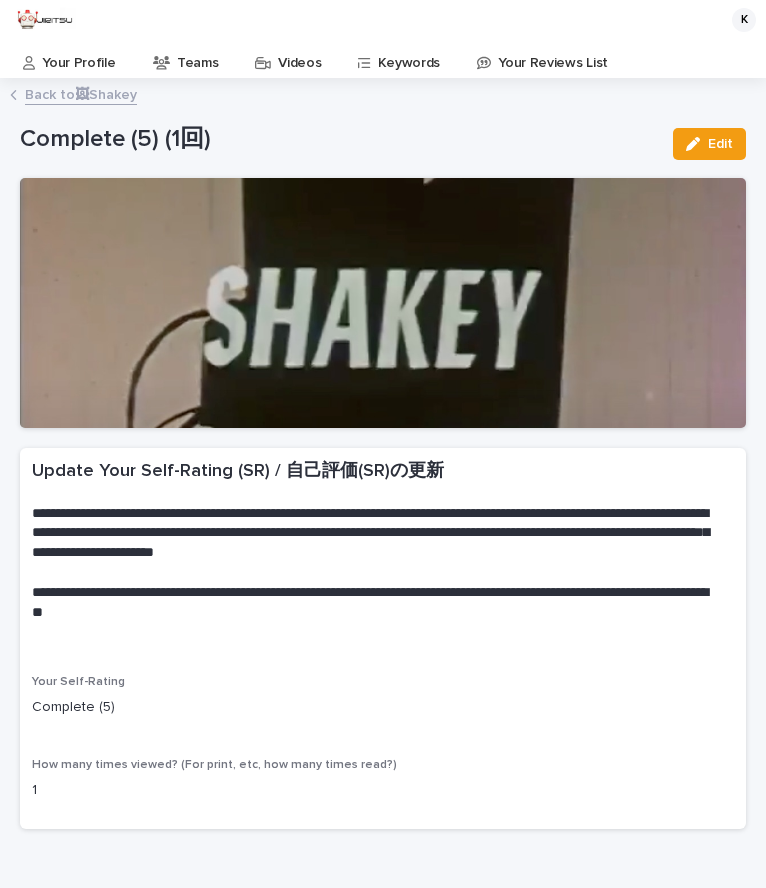 click on "Back to  🖼Shakey" at bounding box center [81, 93] 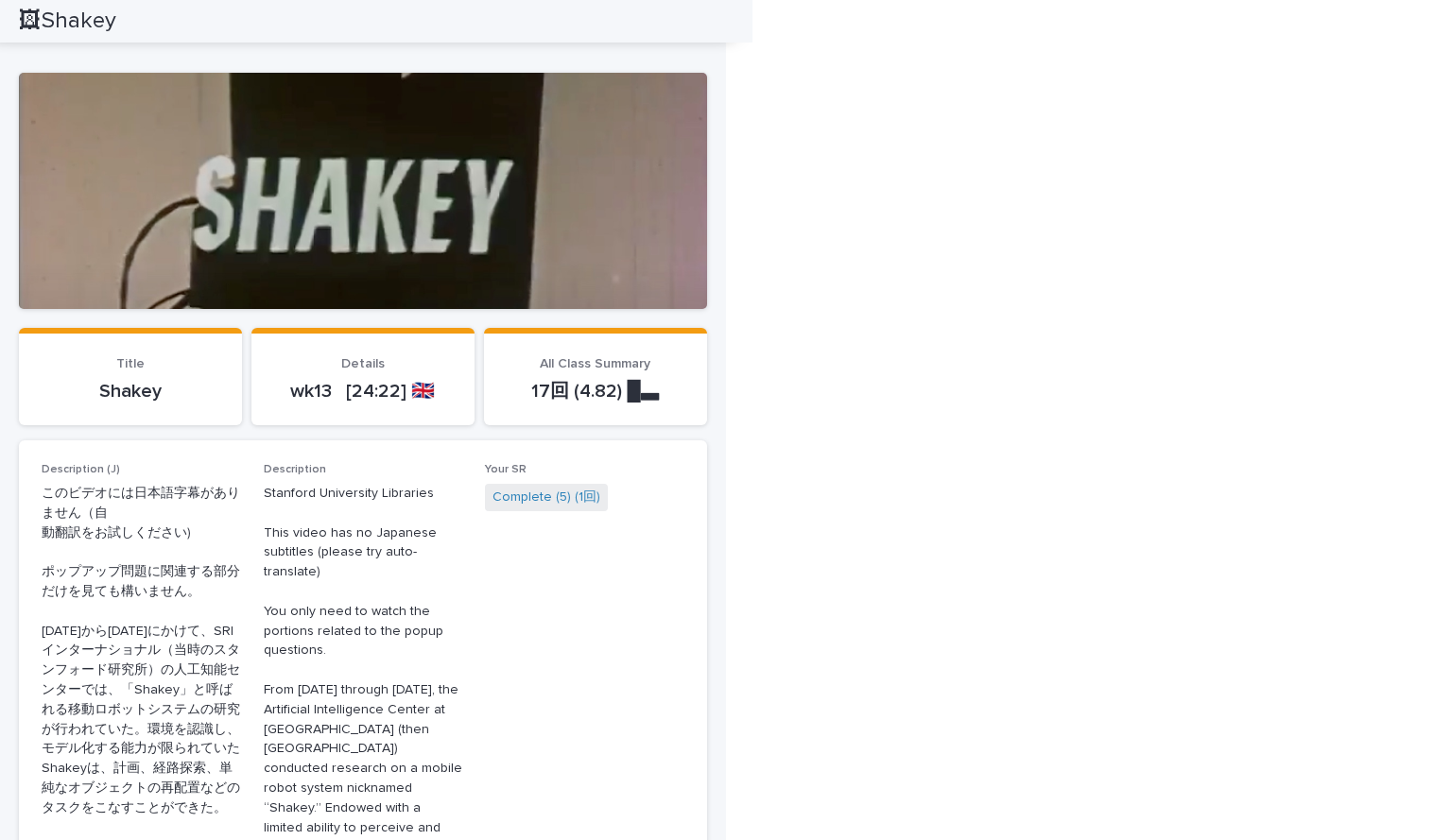 scroll, scrollTop: 0, scrollLeft: 0, axis: both 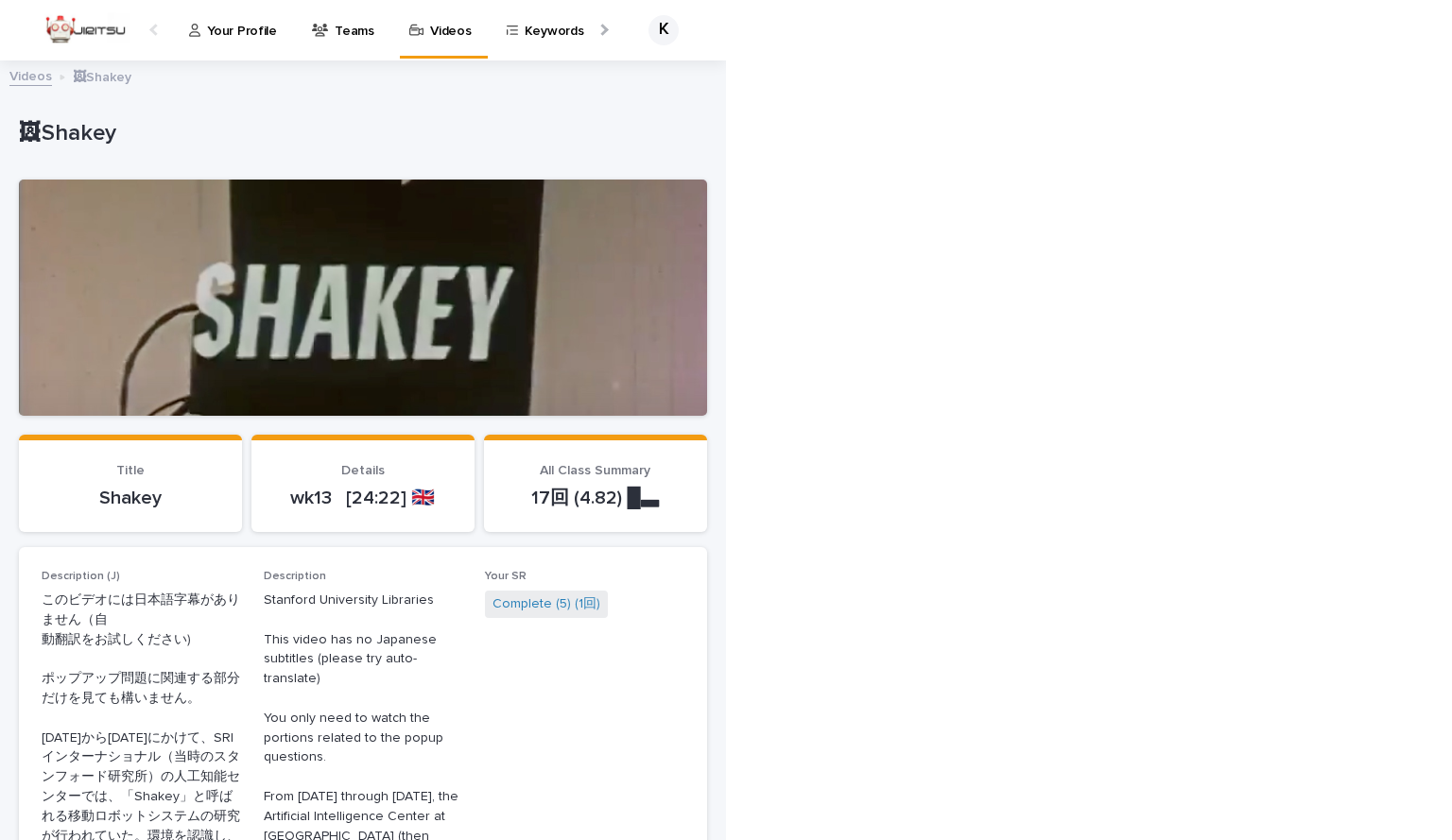 click on "Your Profile" at bounding box center [241, 20] 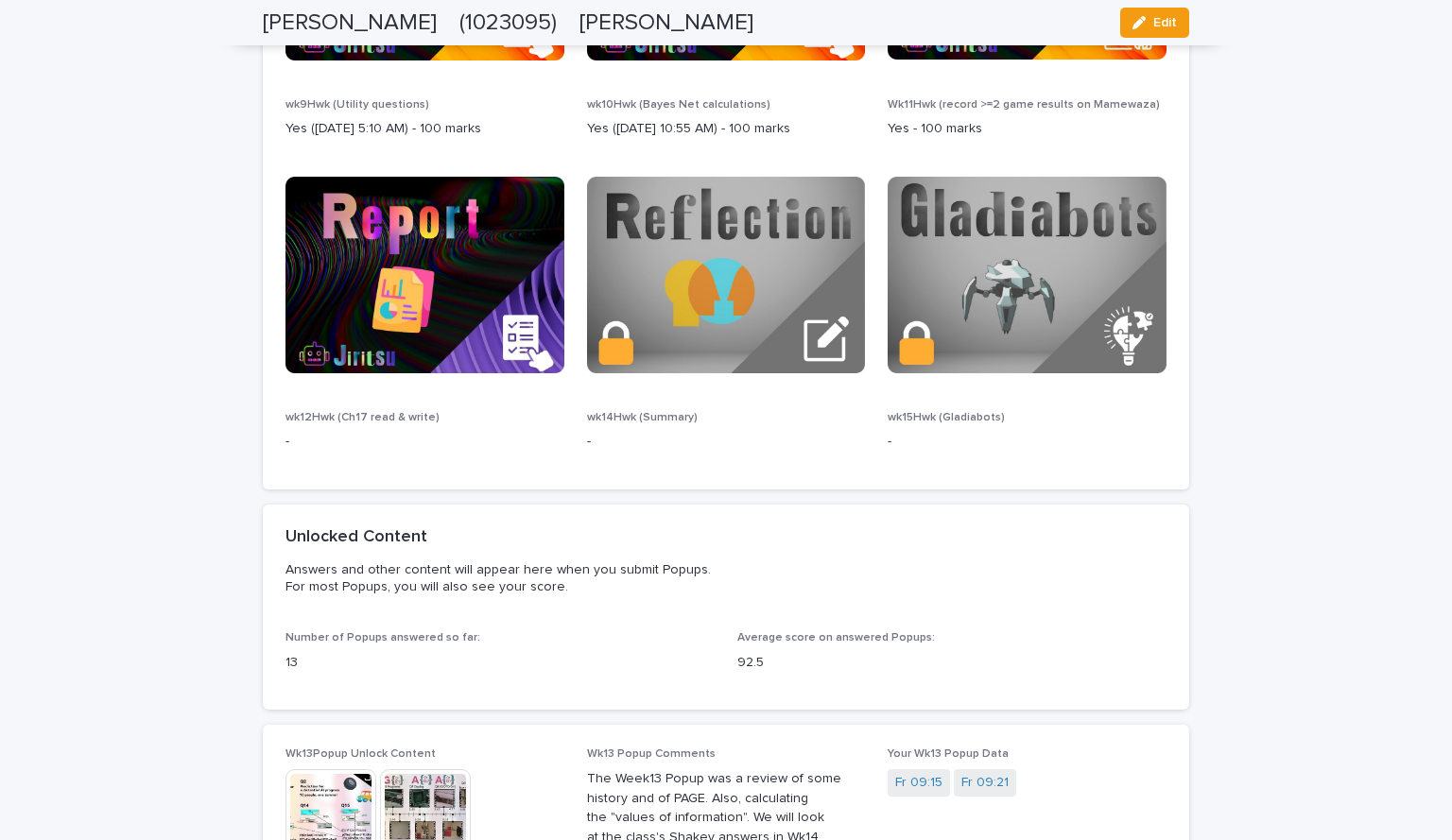 scroll, scrollTop: 2301, scrollLeft: 0, axis: vertical 